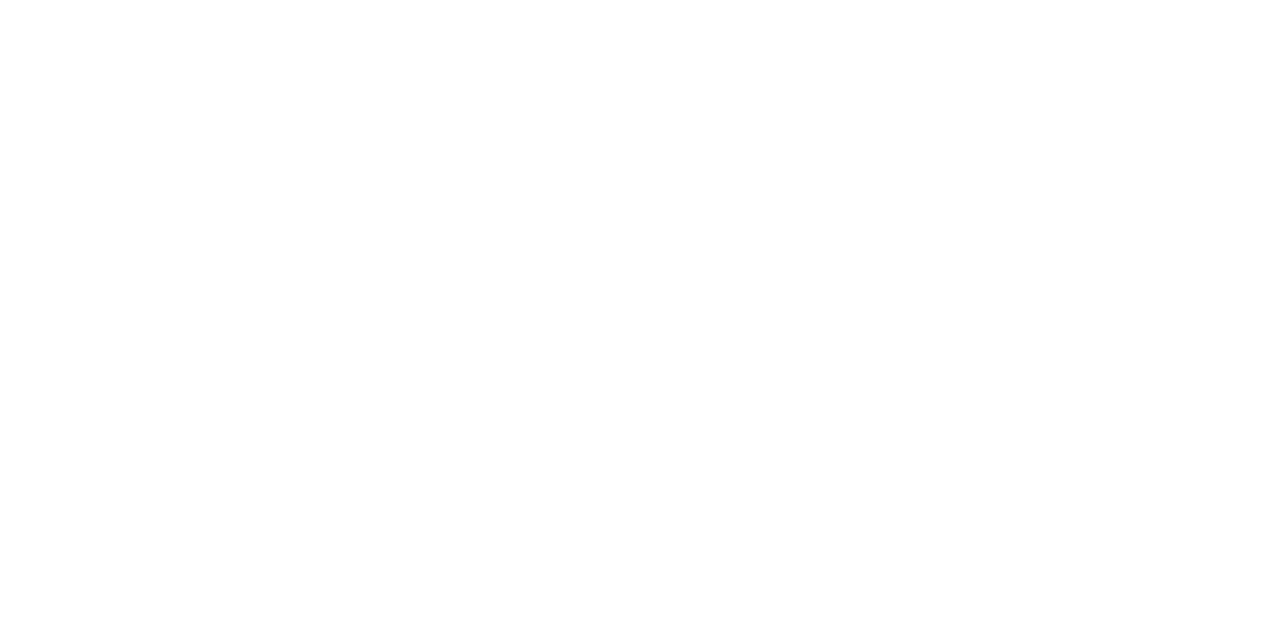 scroll, scrollTop: 0, scrollLeft: 0, axis: both 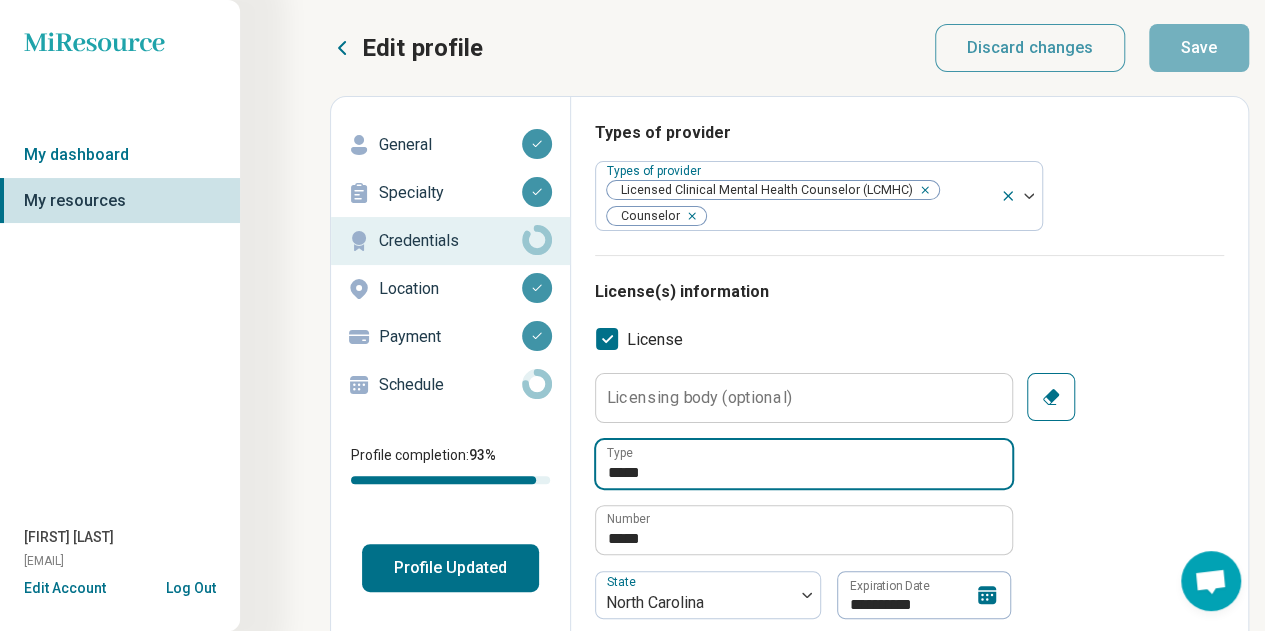 click on "*****" at bounding box center (804, 464) 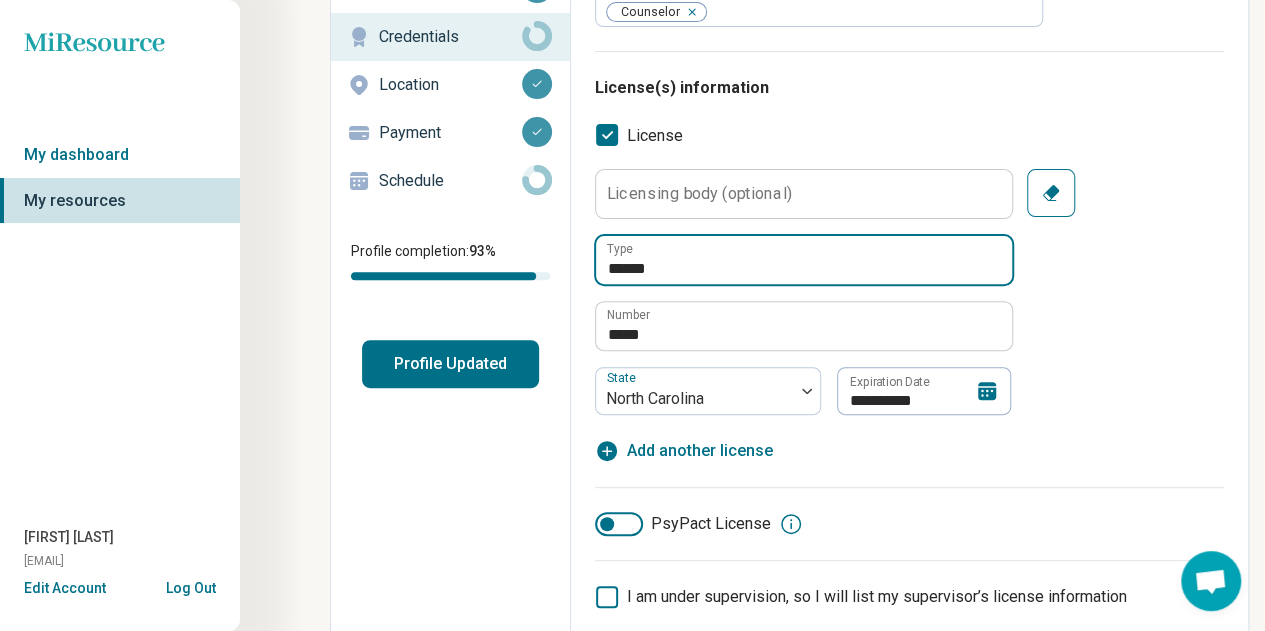 scroll, scrollTop: 209, scrollLeft: 0, axis: vertical 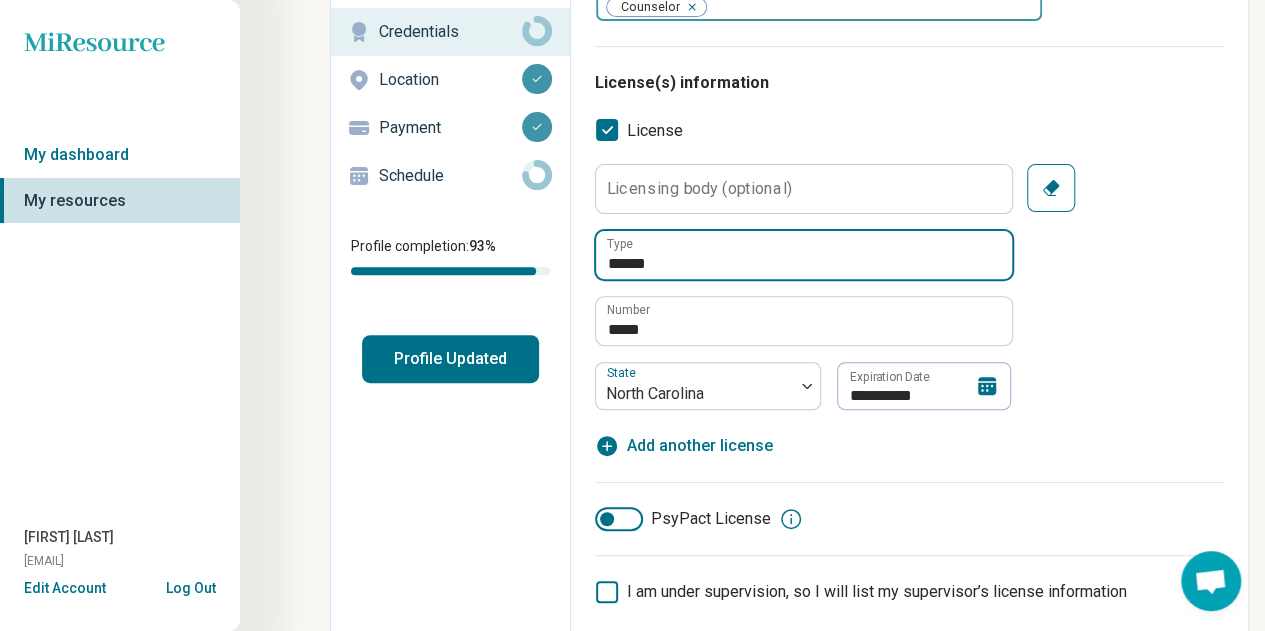 type on "******" 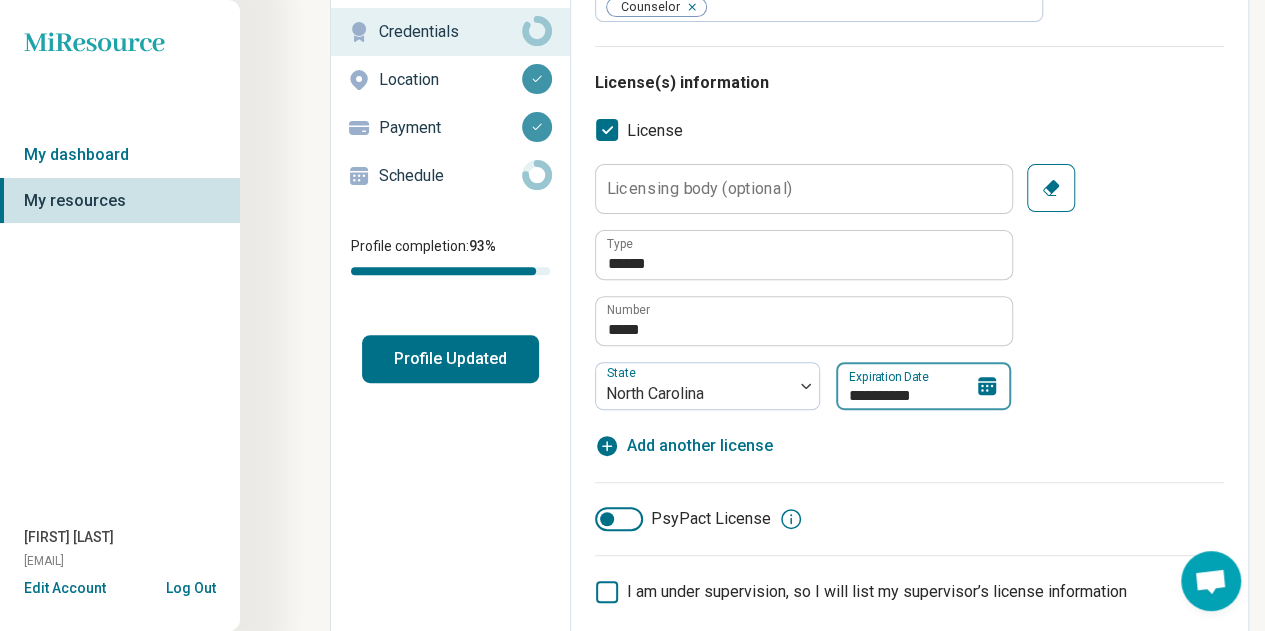 click on "**********" at bounding box center (923, 386) 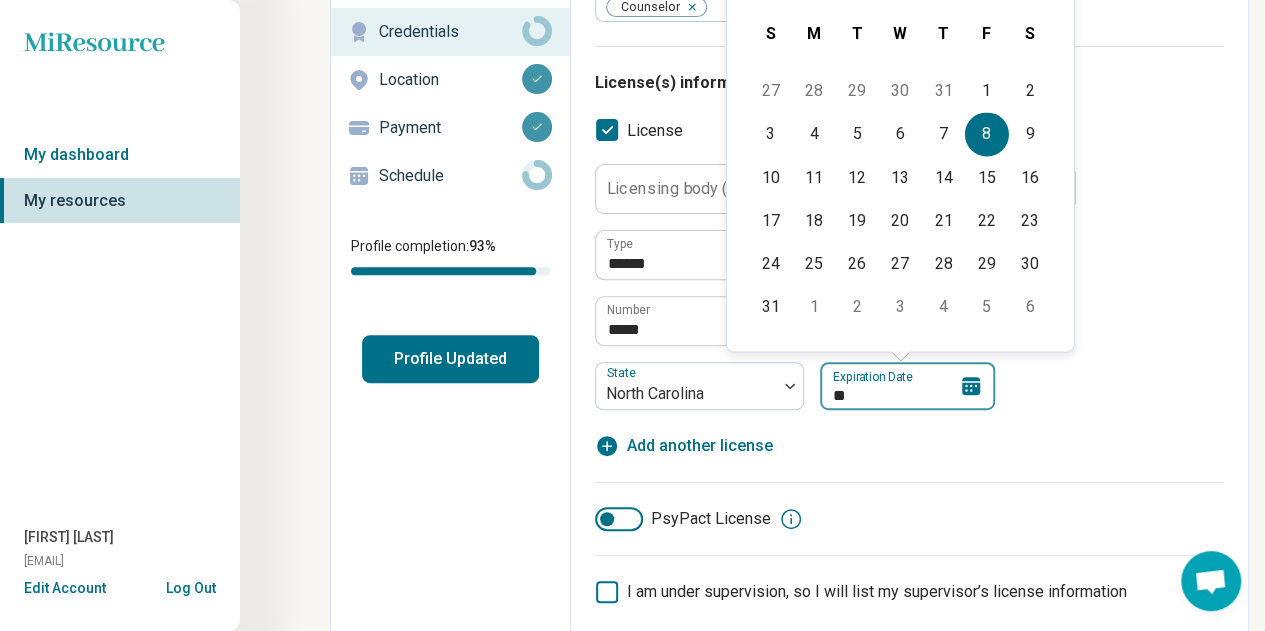 type on "*" 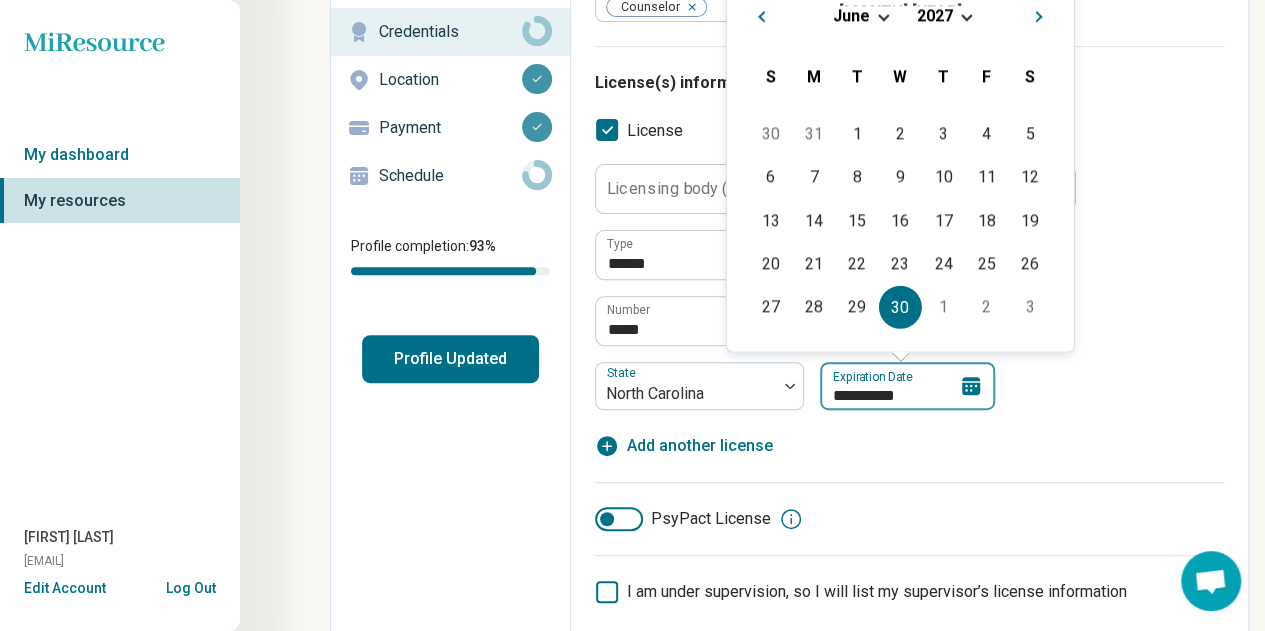 type on "**********" 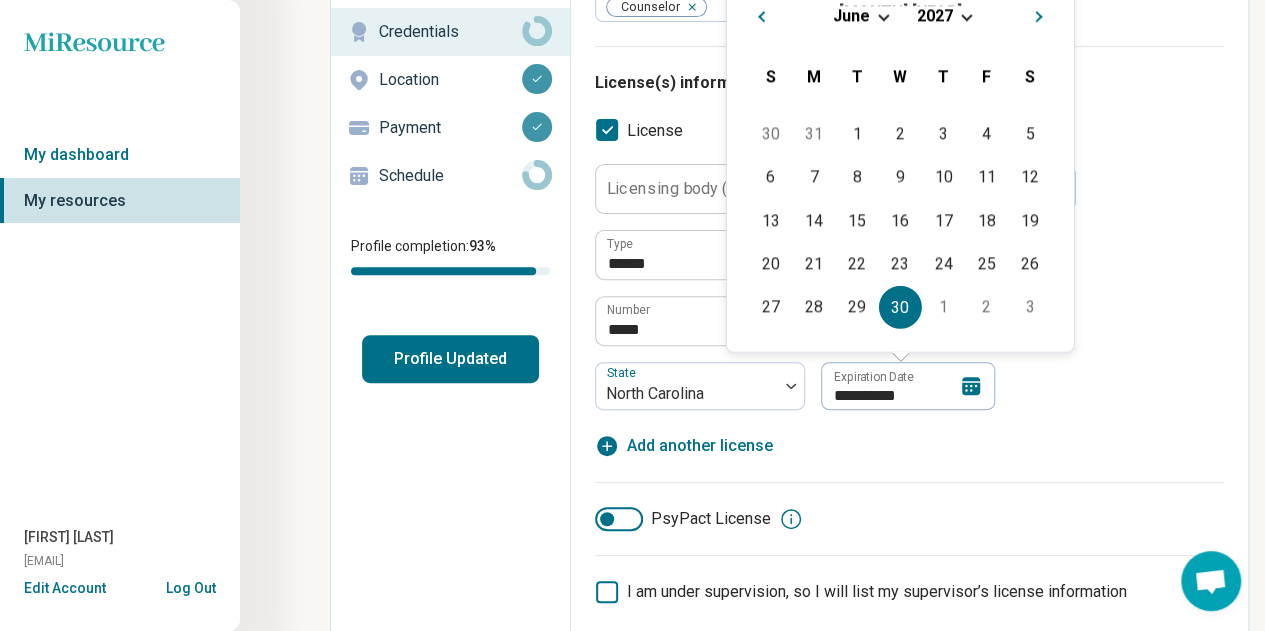 scroll, scrollTop: 761, scrollLeft: 0, axis: vertical 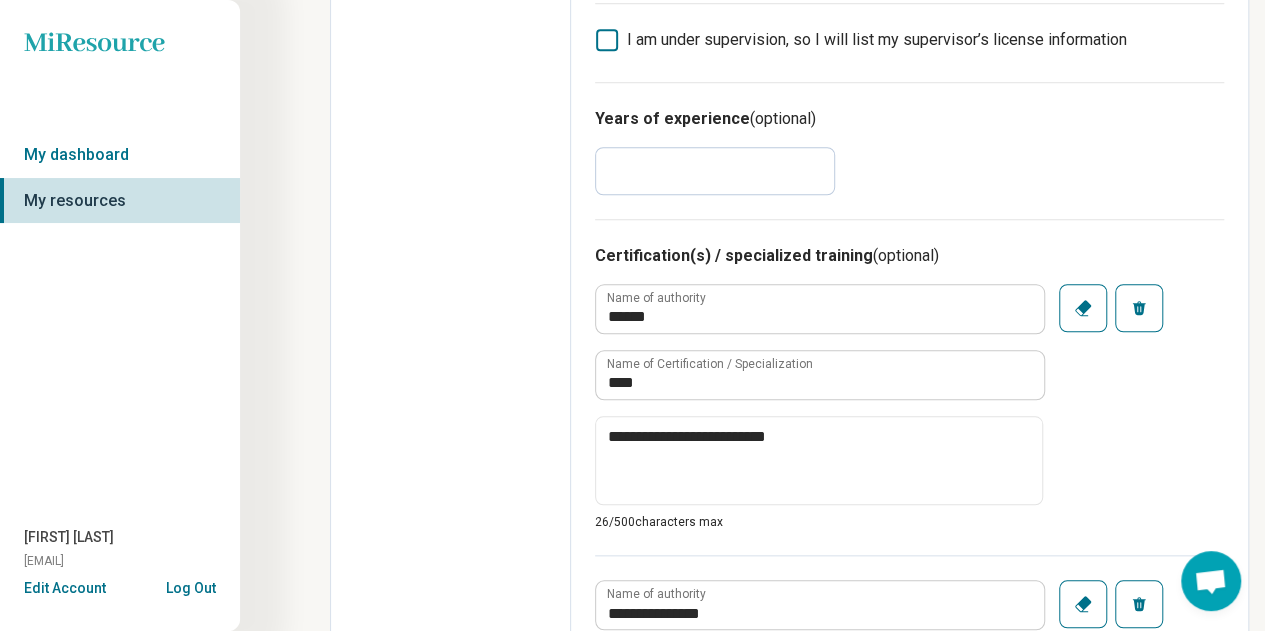 click on "**" at bounding box center [715, 171] 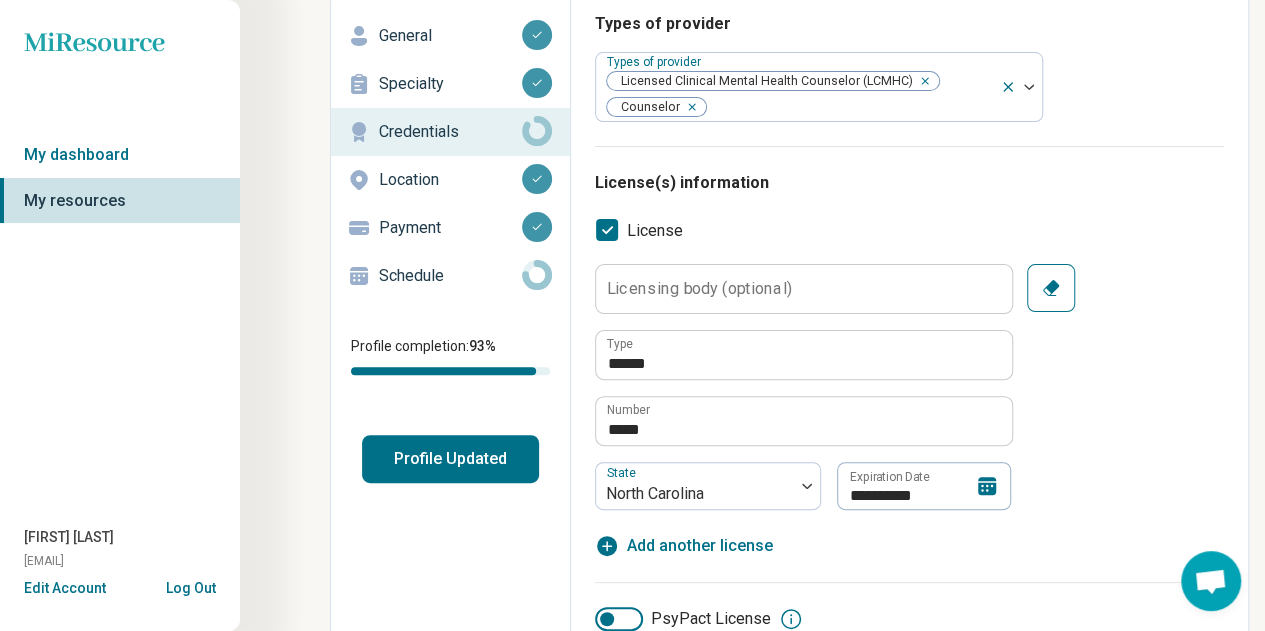 scroll, scrollTop: 0, scrollLeft: 0, axis: both 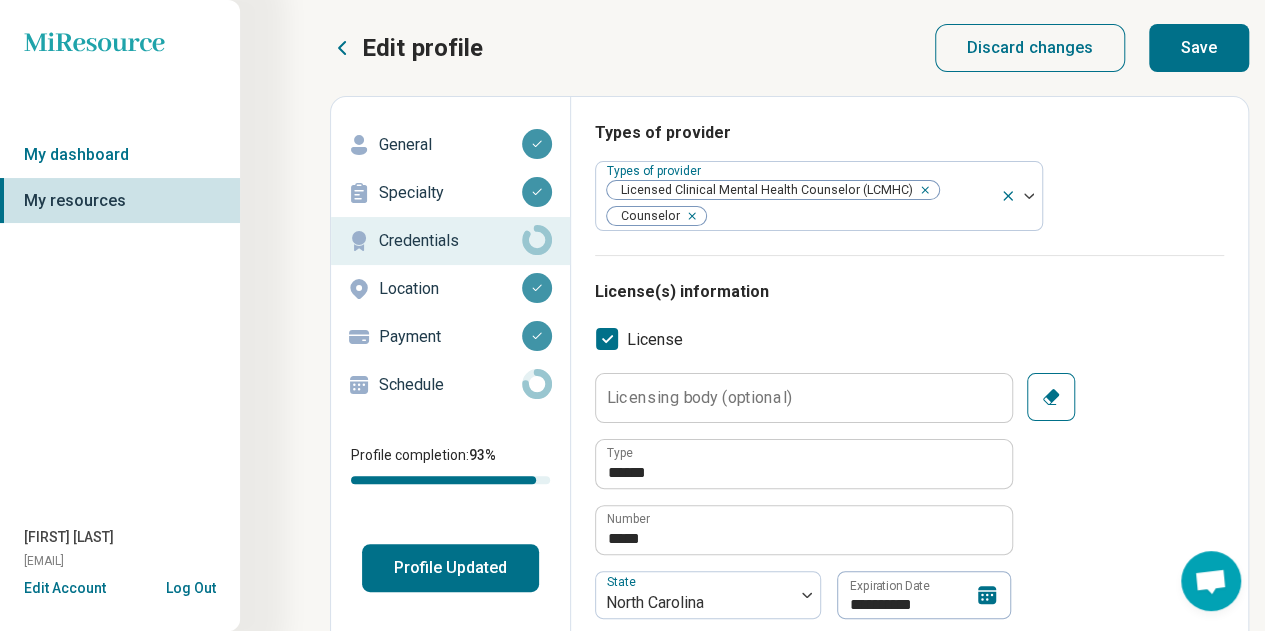 type on "**" 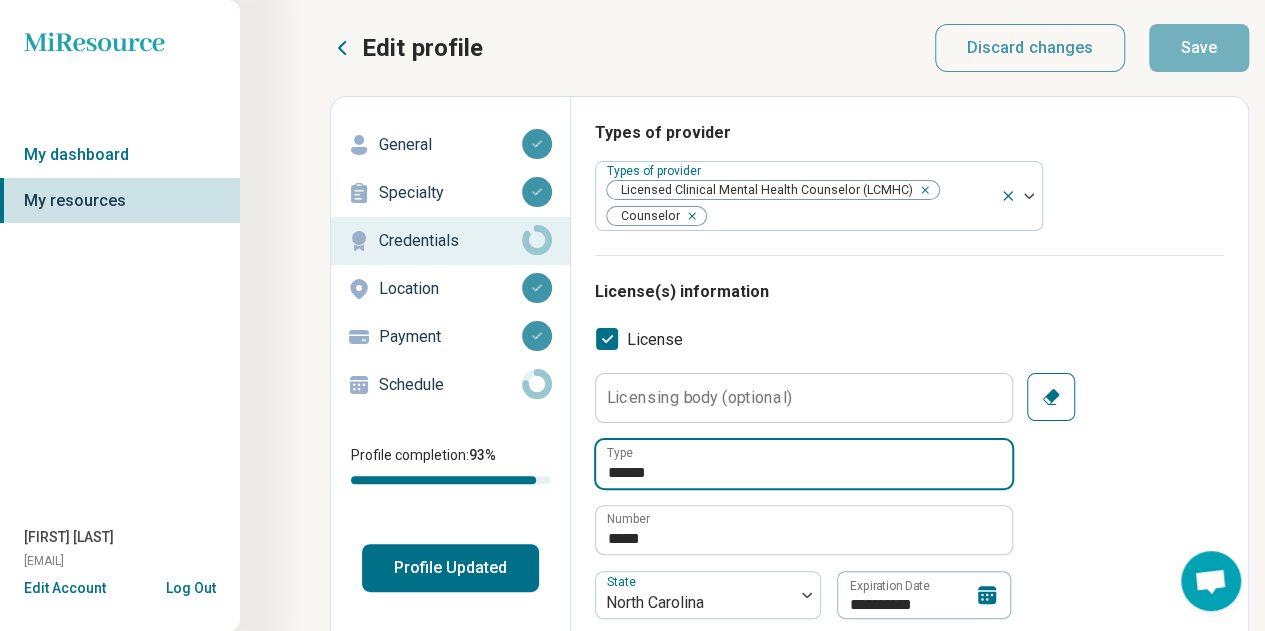 click on "******" at bounding box center (804, 464) 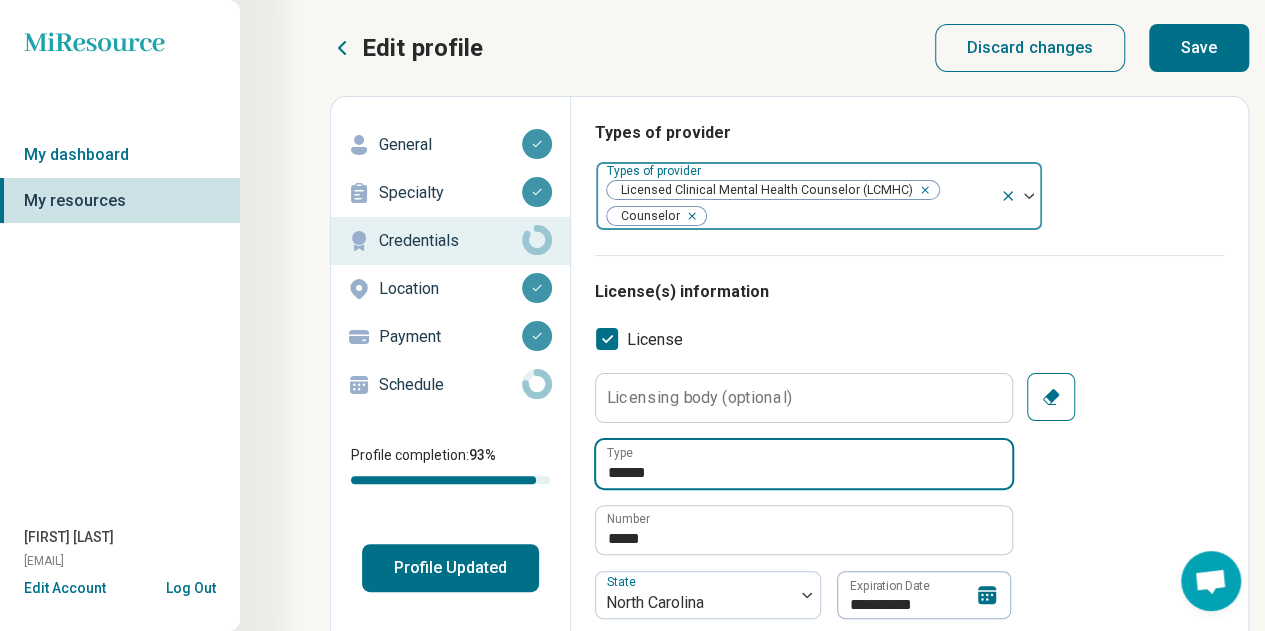 type on "******" 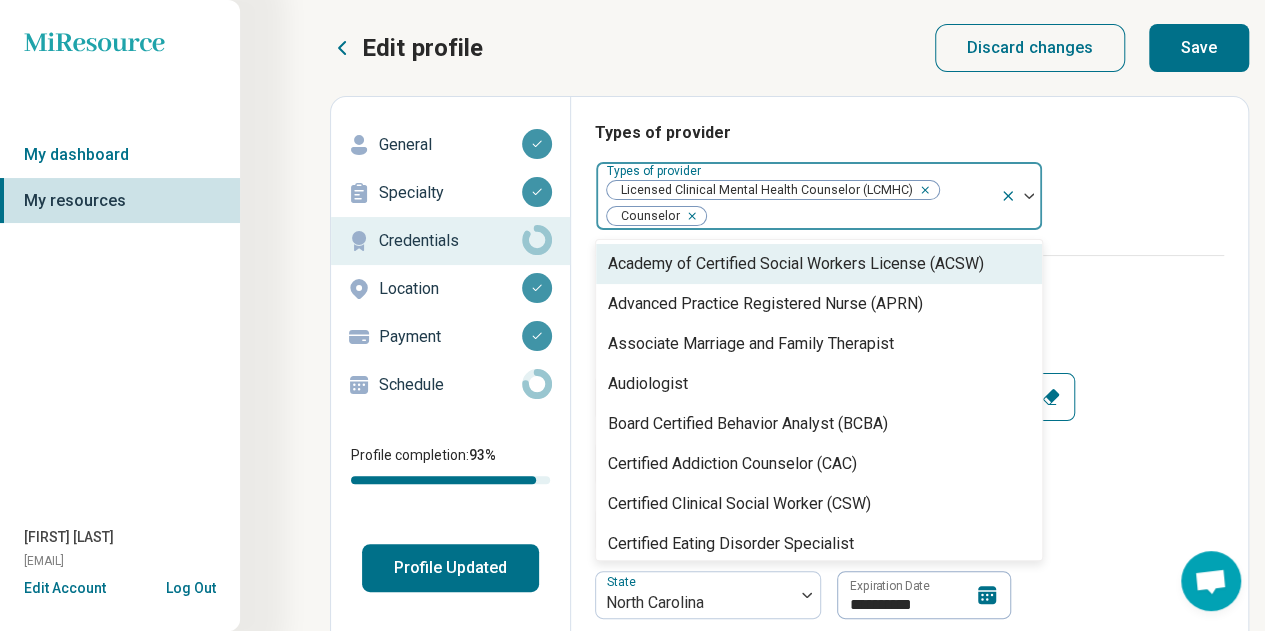 click at bounding box center [850, 216] 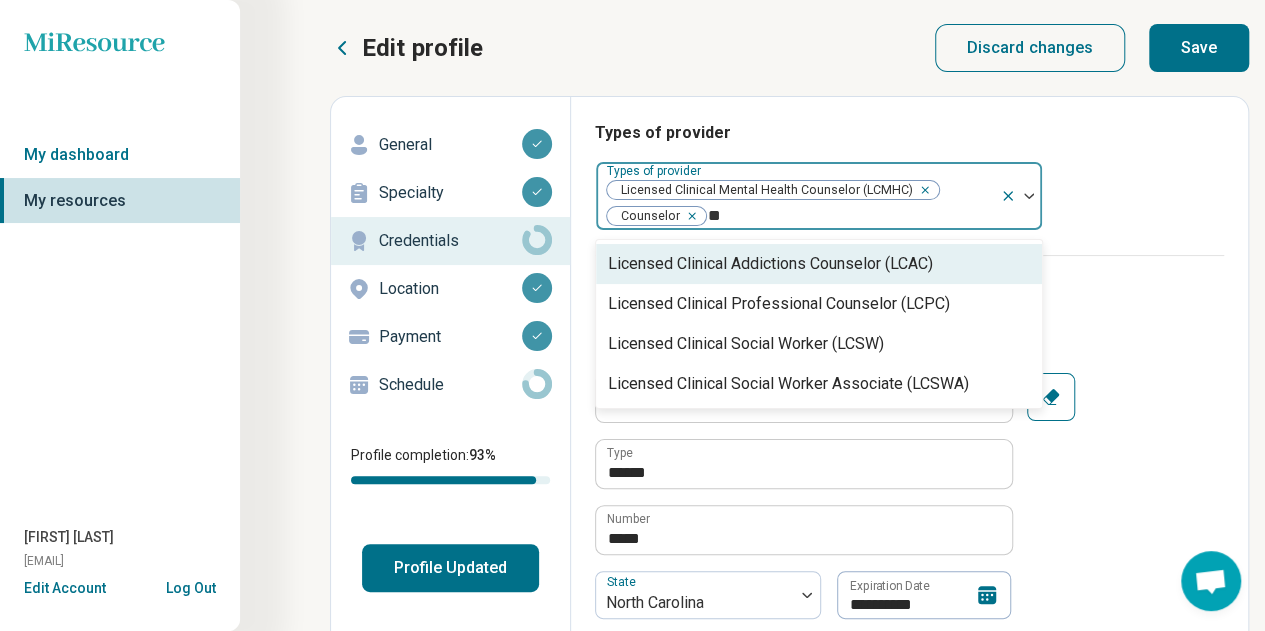 type on "*" 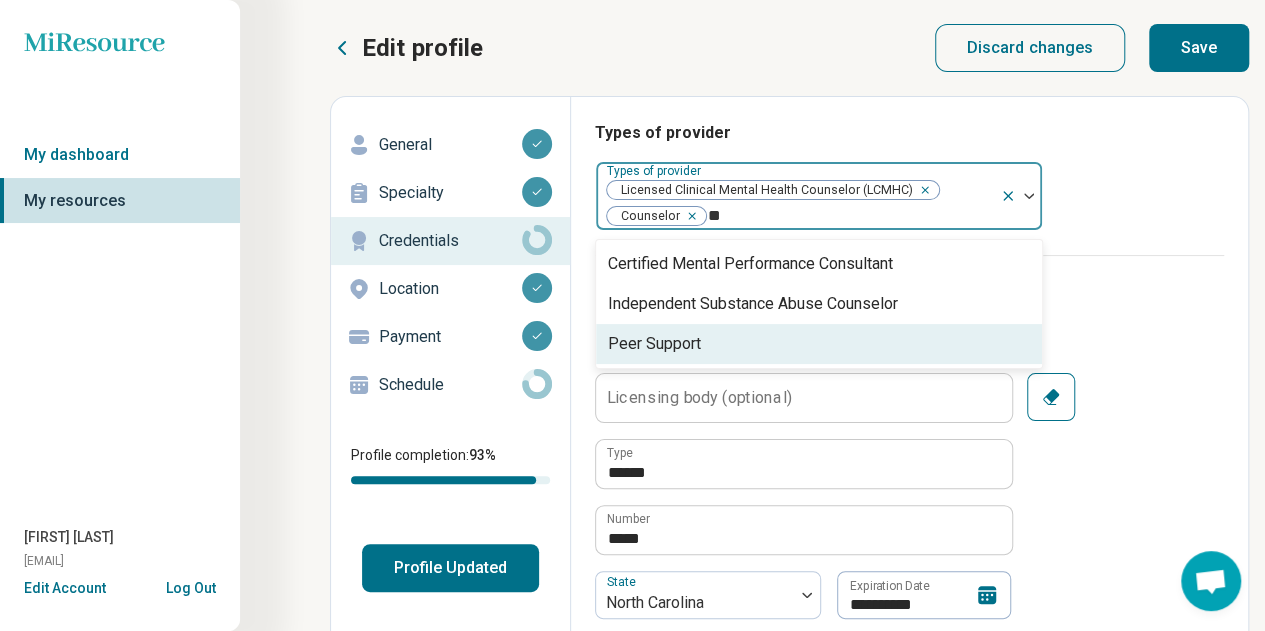type on "*" 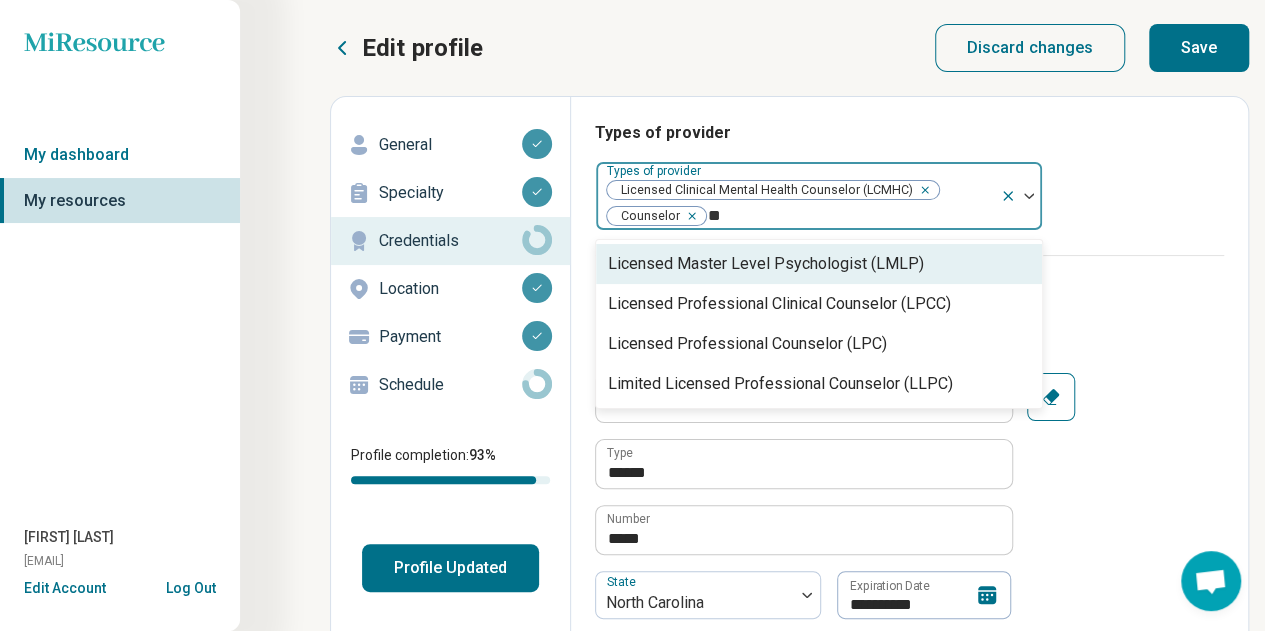 type on "***" 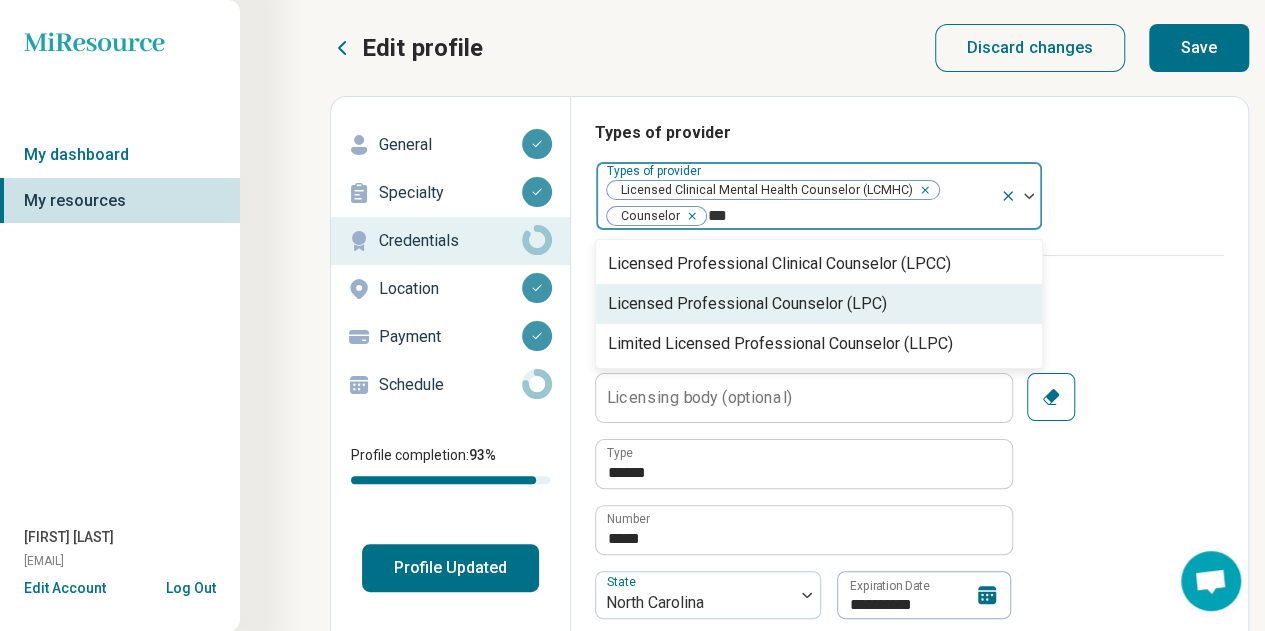 click on "Licensed Professional Counselor (LPC)" at bounding box center (747, 304) 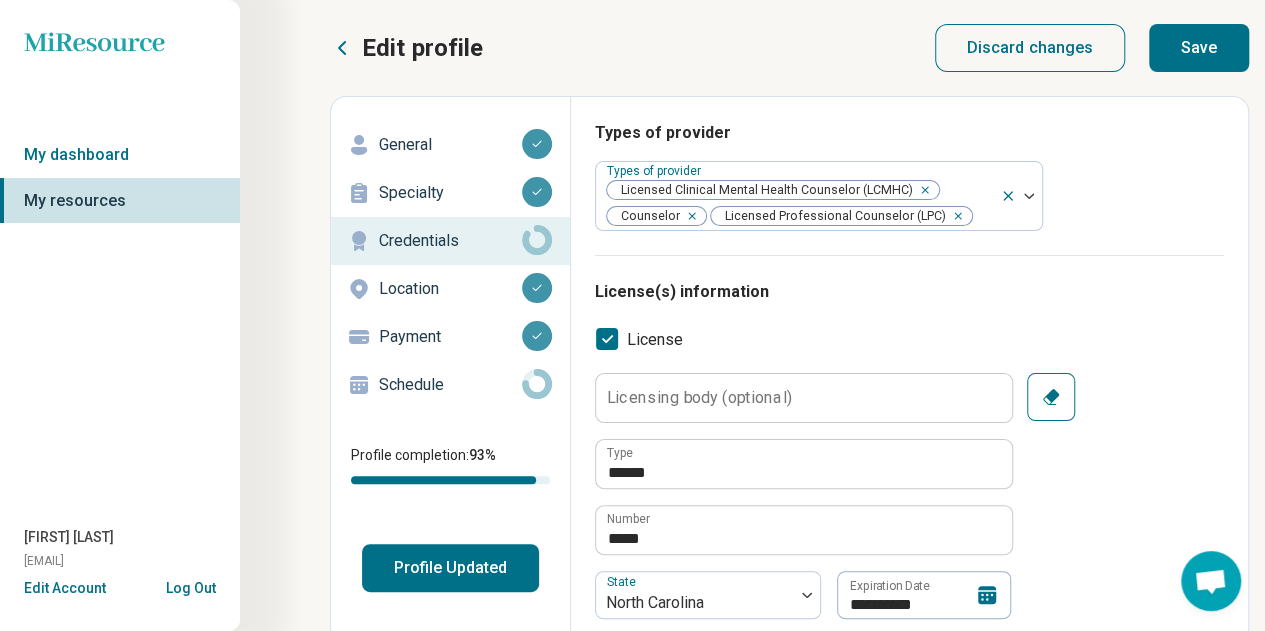 click on "License(s) information" at bounding box center (909, 292) 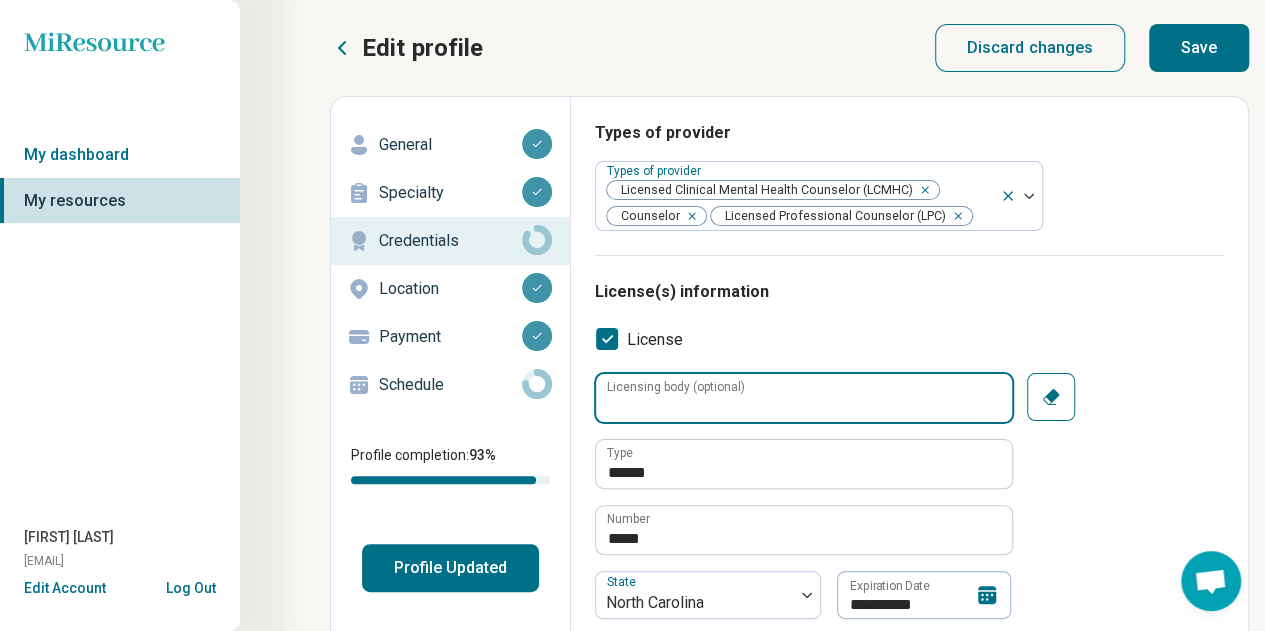 click on "Licensing body (optional)" at bounding box center (804, 398) 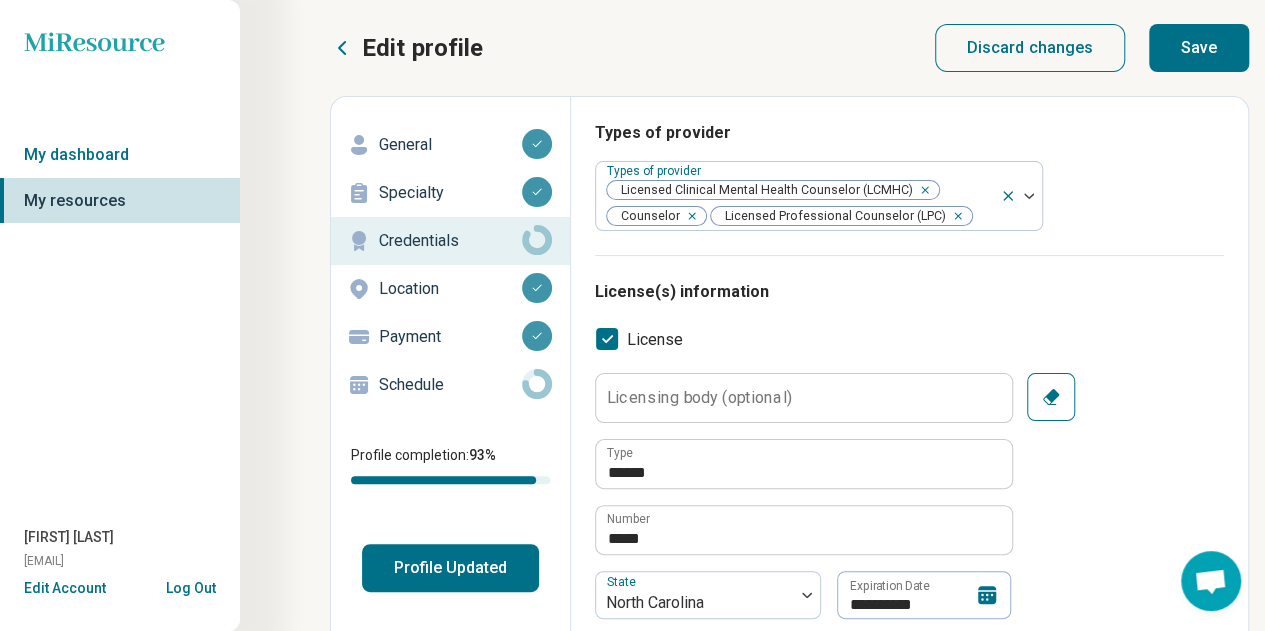 click on "Save" at bounding box center (1199, 48) 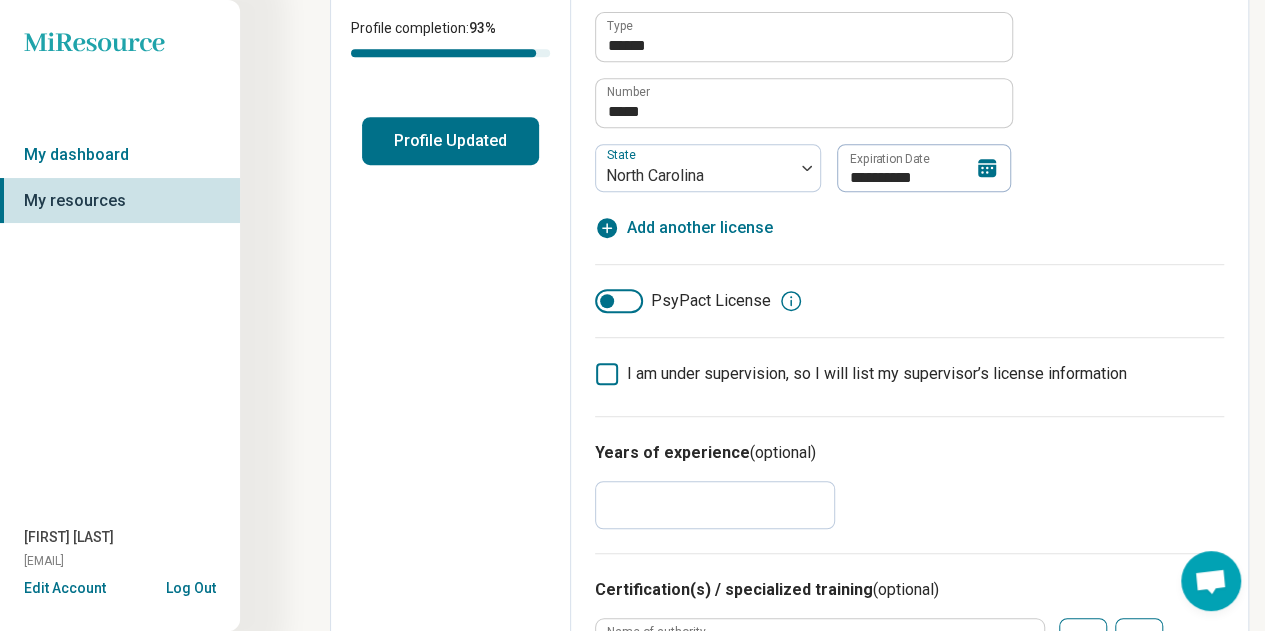 scroll, scrollTop: 0, scrollLeft: 0, axis: both 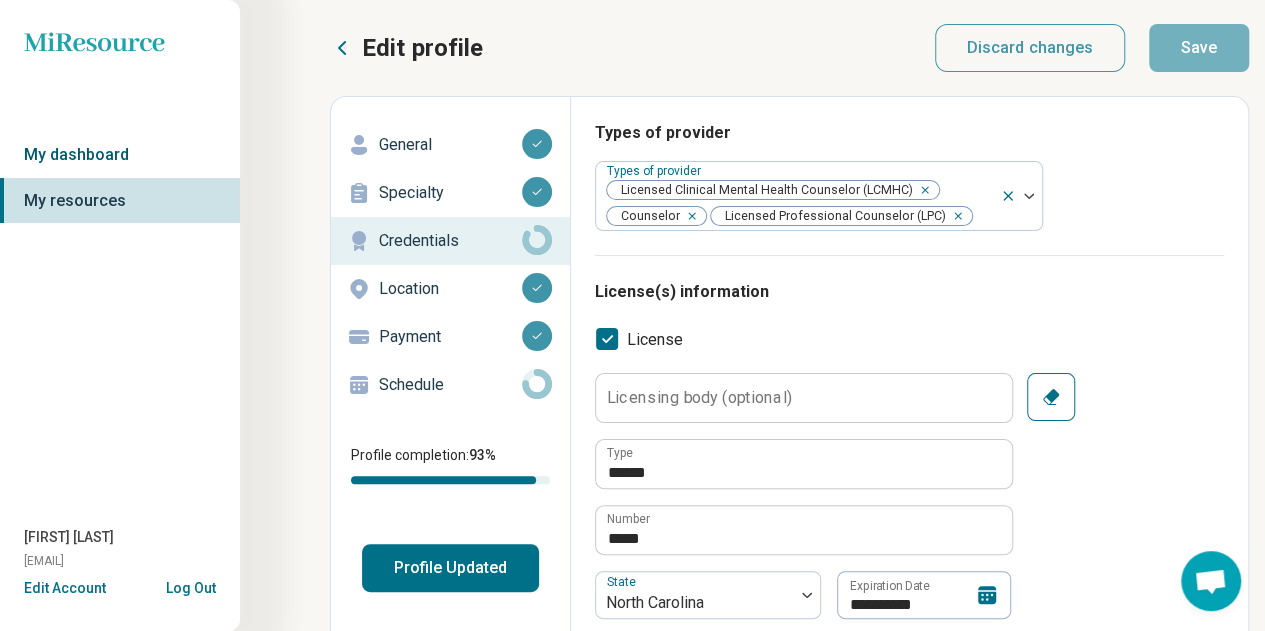 click on "My dashboard" at bounding box center [120, 155] 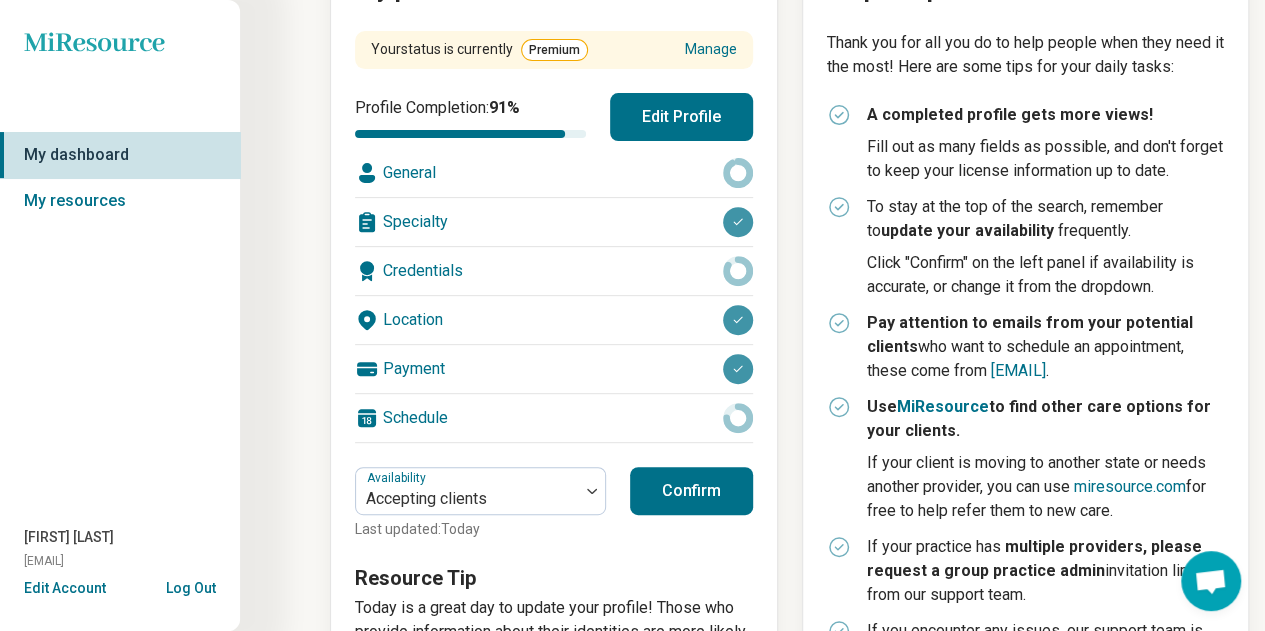 scroll, scrollTop: 306, scrollLeft: 0, axis: vertical 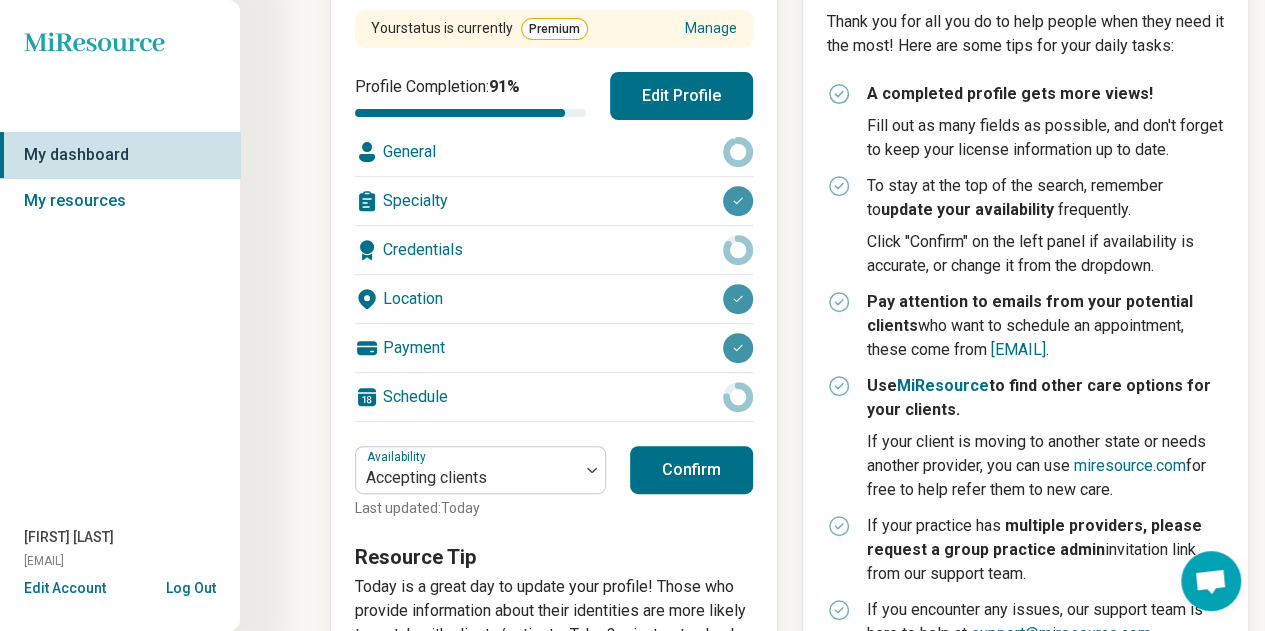 click on "General" at bounding box center [554, 152] 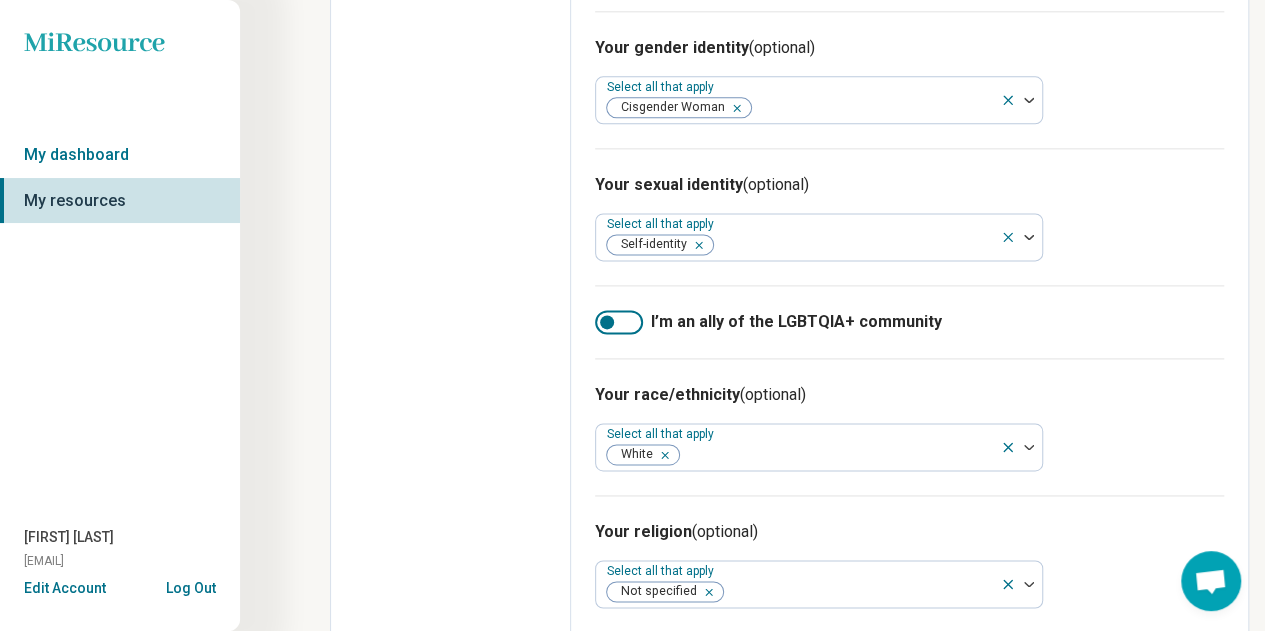 scroll, scrollTop: 1236, scrollLeft: 0, axis: vertical 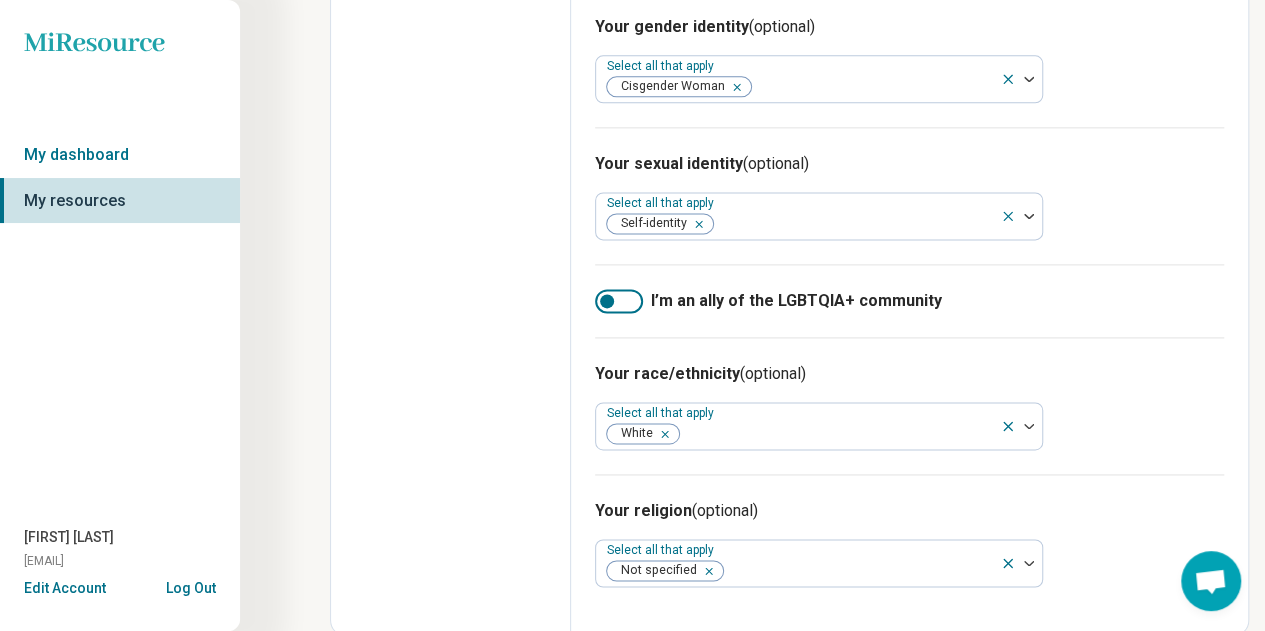 click at bounding box center [619, 301] 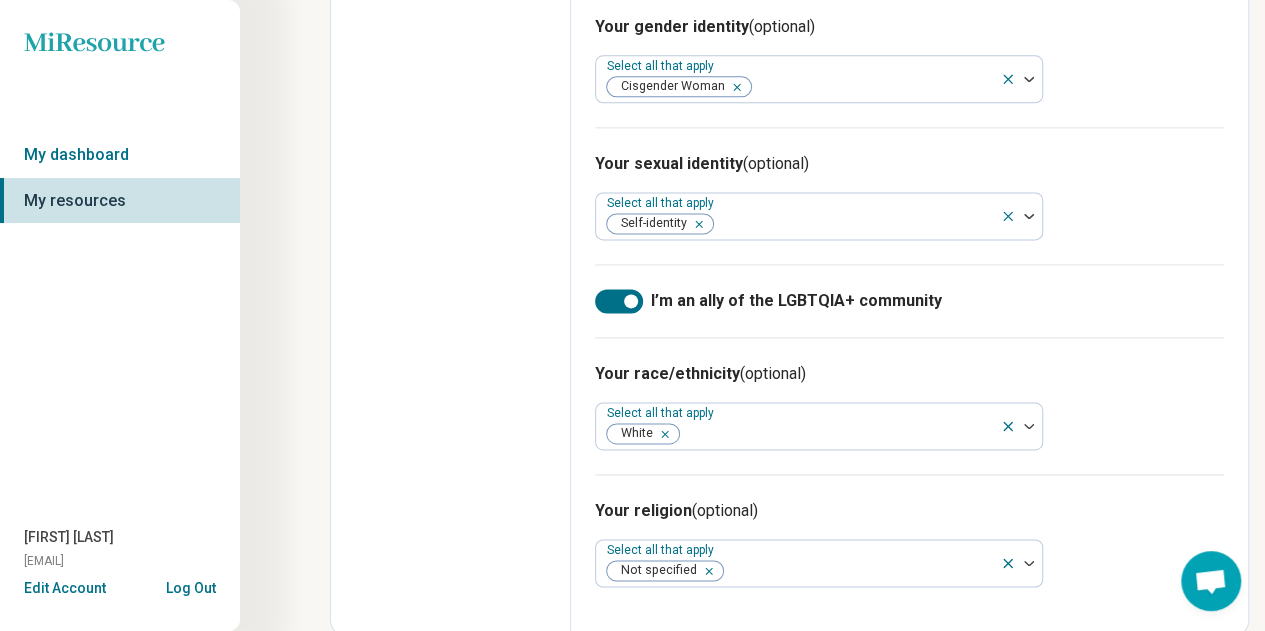 click at bounding box center [619, 301] 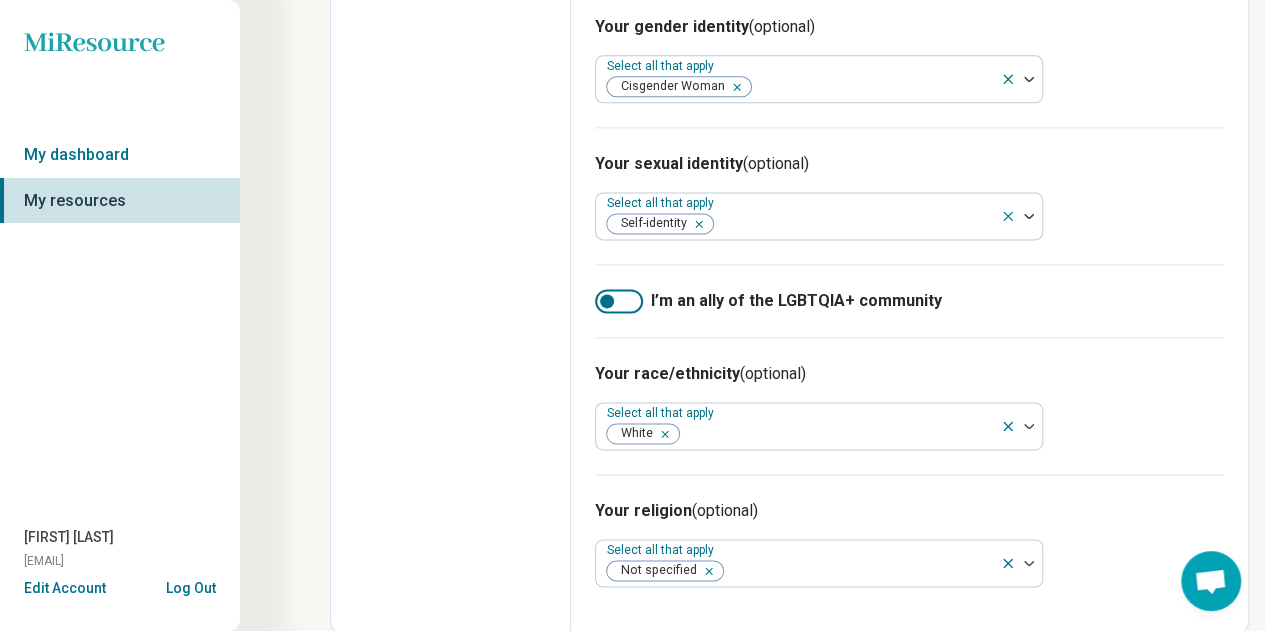 click at bounding box center [619, 301] 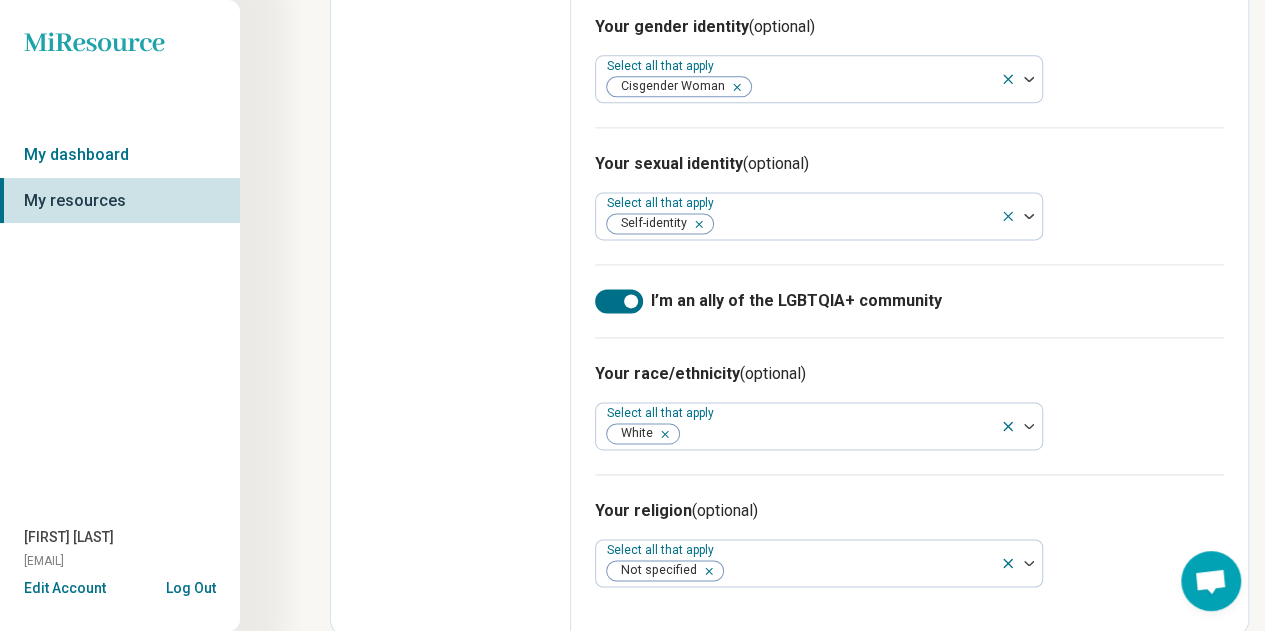 type on "*" 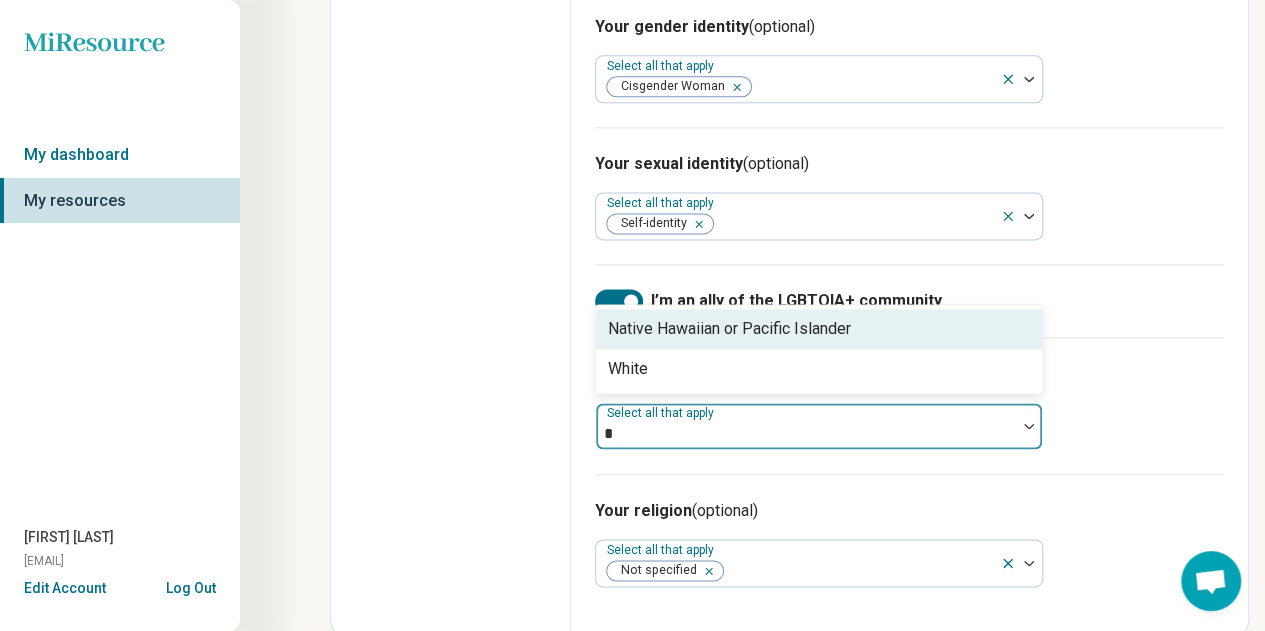 type on "**" 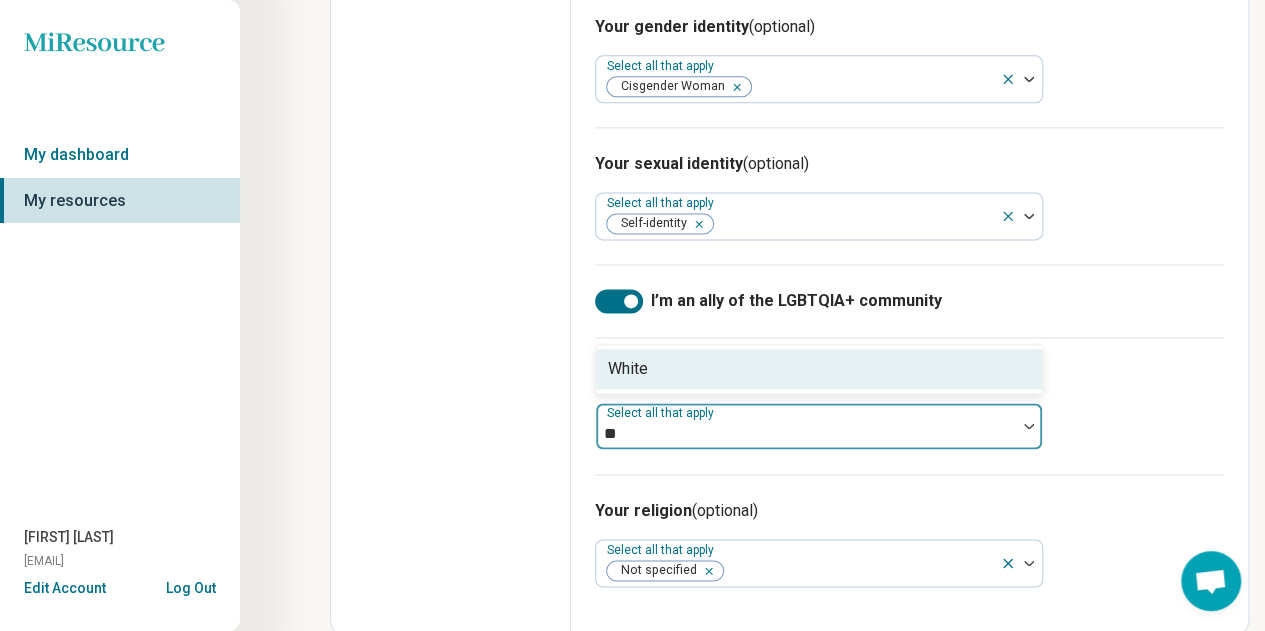 click on "White" at bounding box center [819, 369] 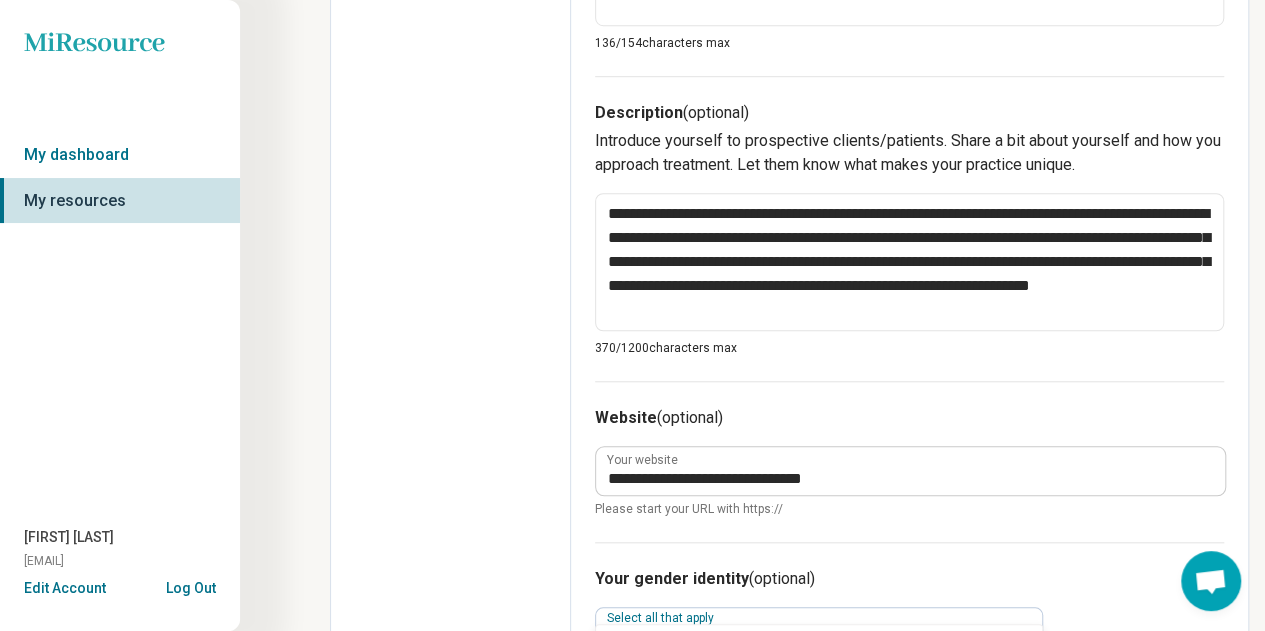 scroll, scrollTop: 132, scrollLeft: 0, axis: vertical 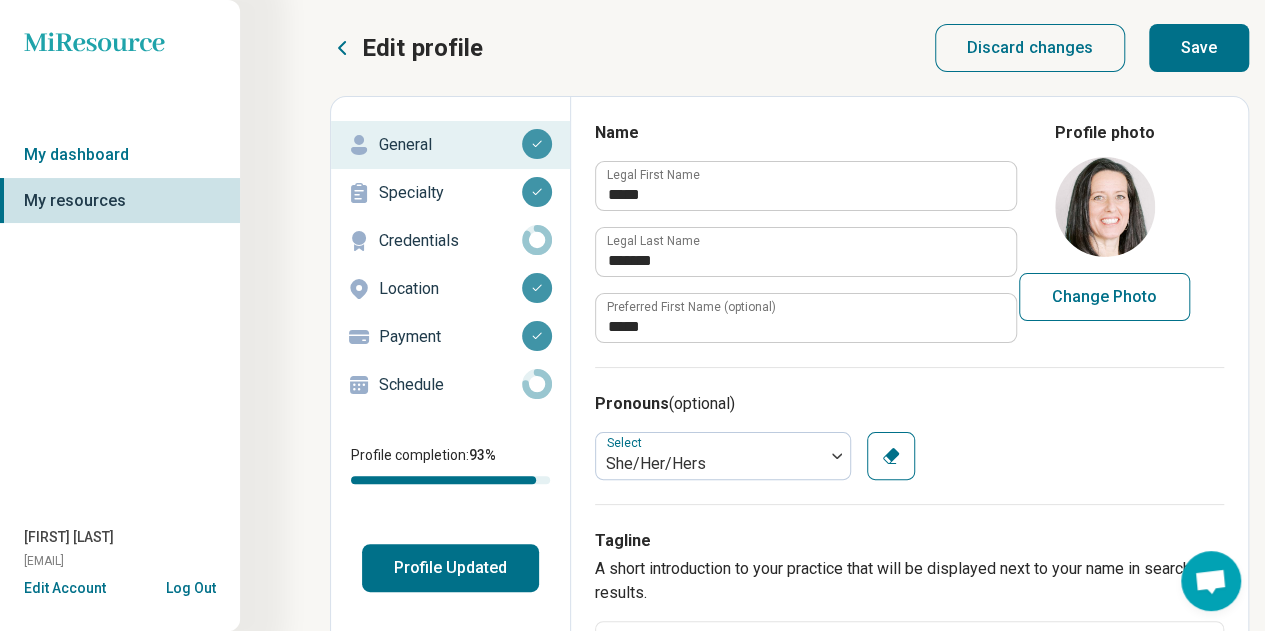 click on "Save" at bounding box center (1199, 48) 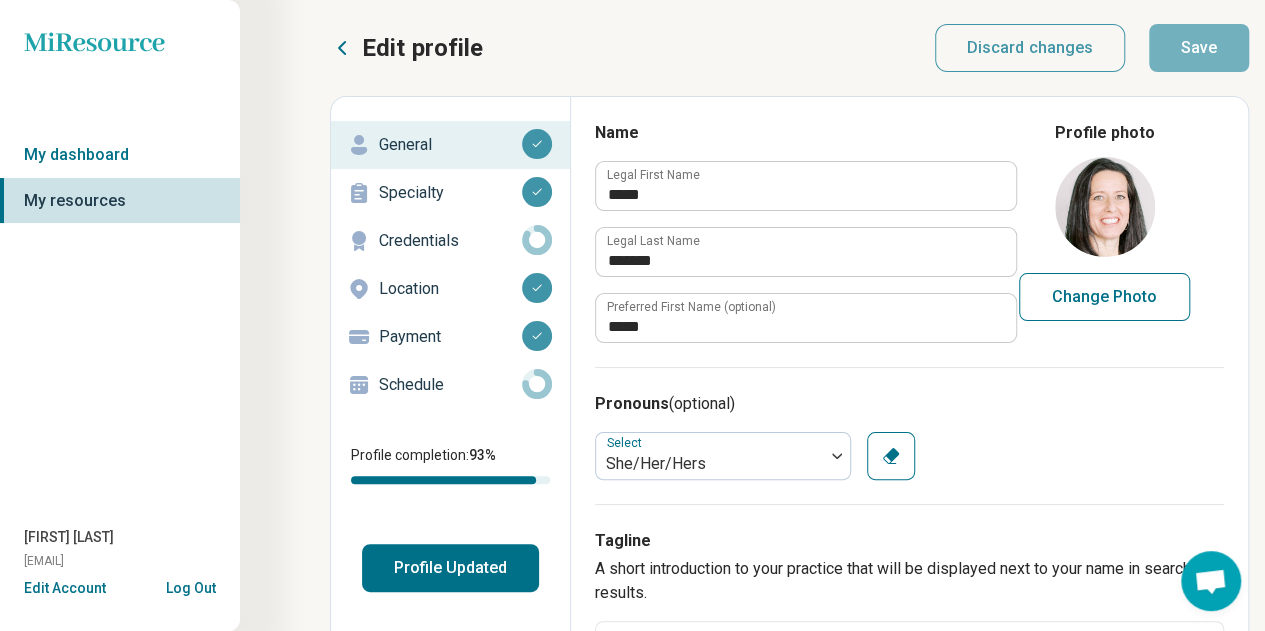 click on "Credentials" at bounding box center (450, 241) 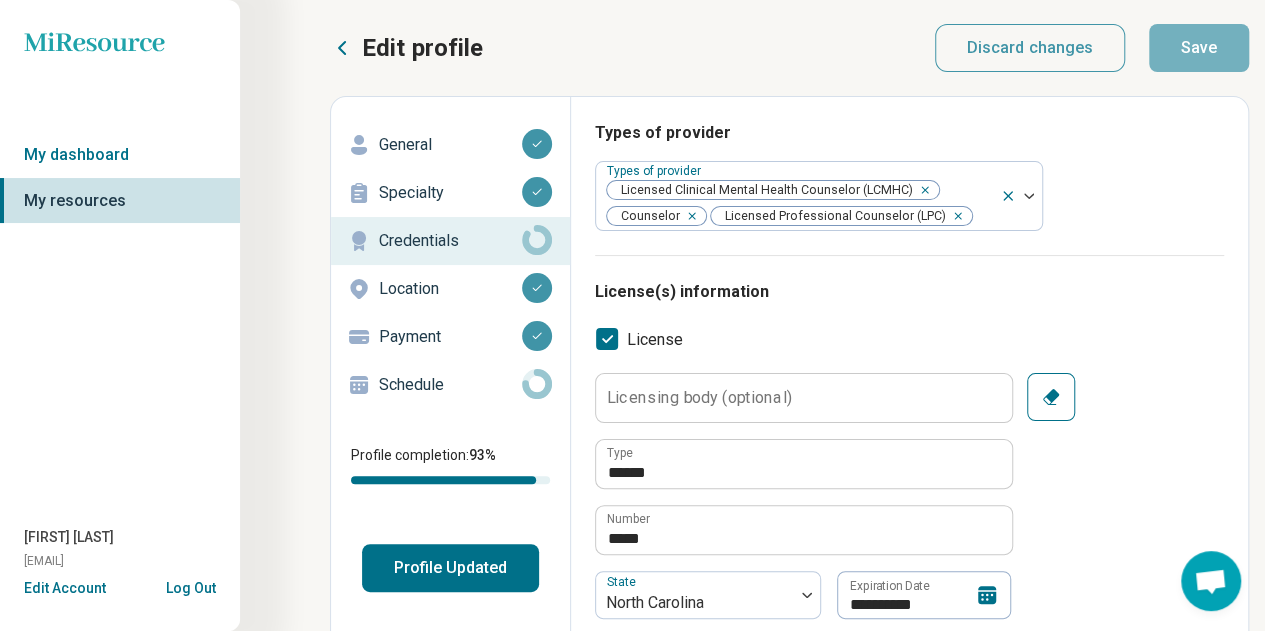 click on "Profile Updated" at bounding box center [450, 568] 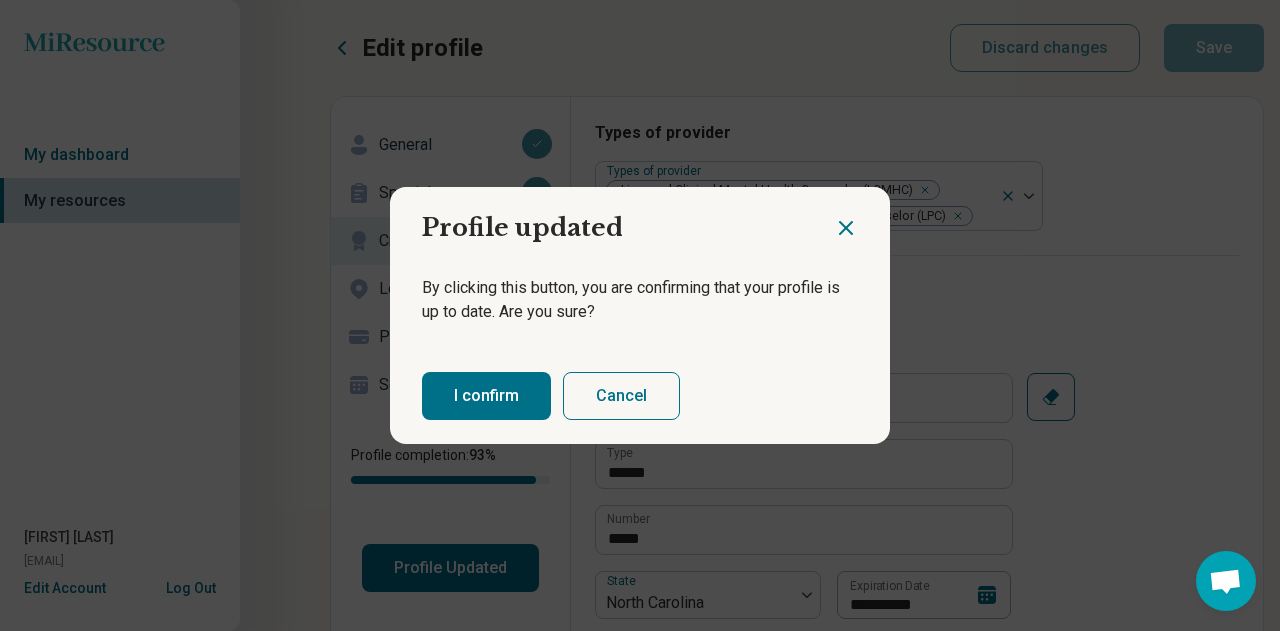click on "I confirm" at bounding box center [486, 396] 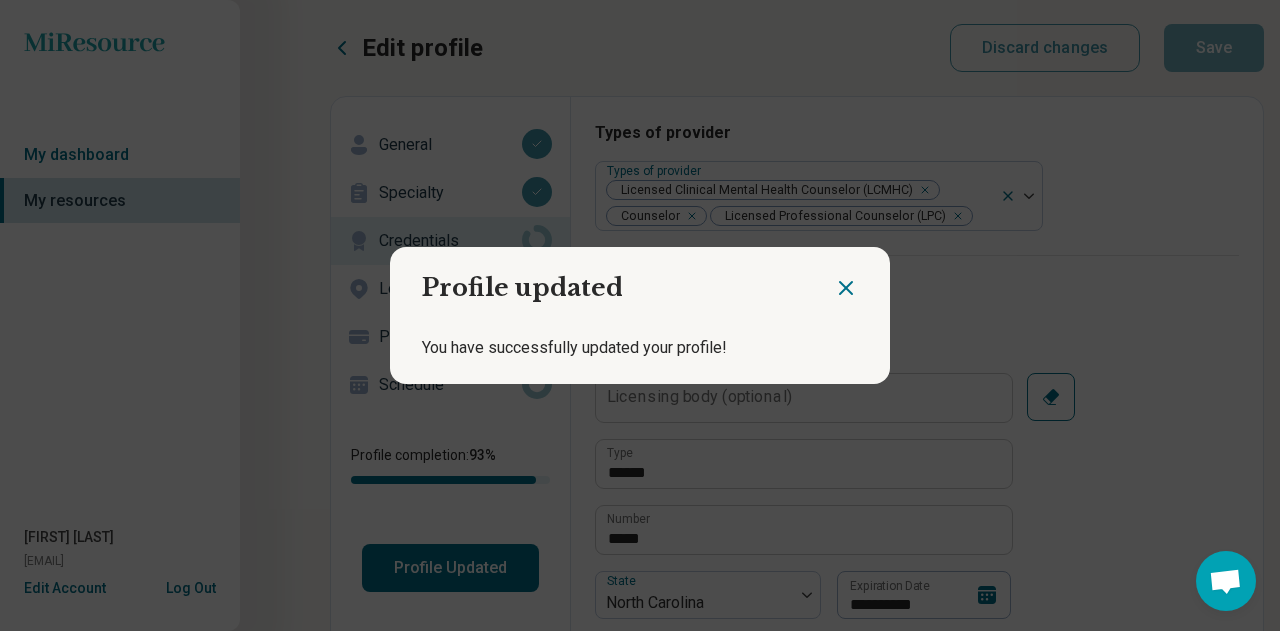 click 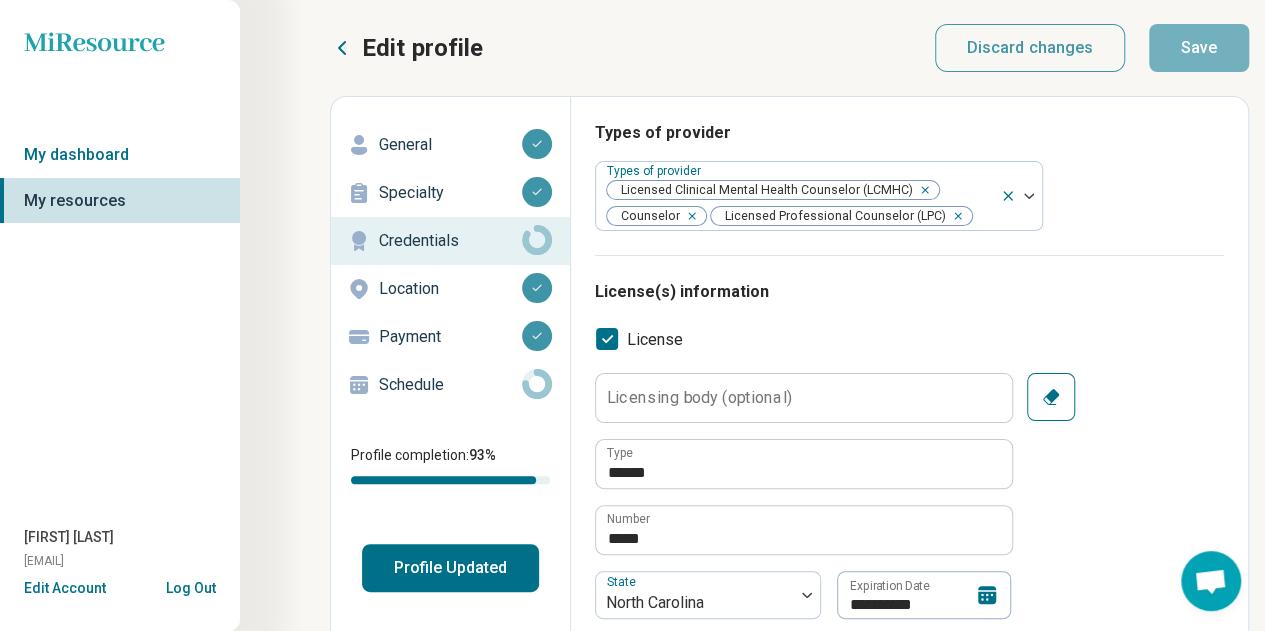 click on "Schedule" at bounding box center (450, 385) 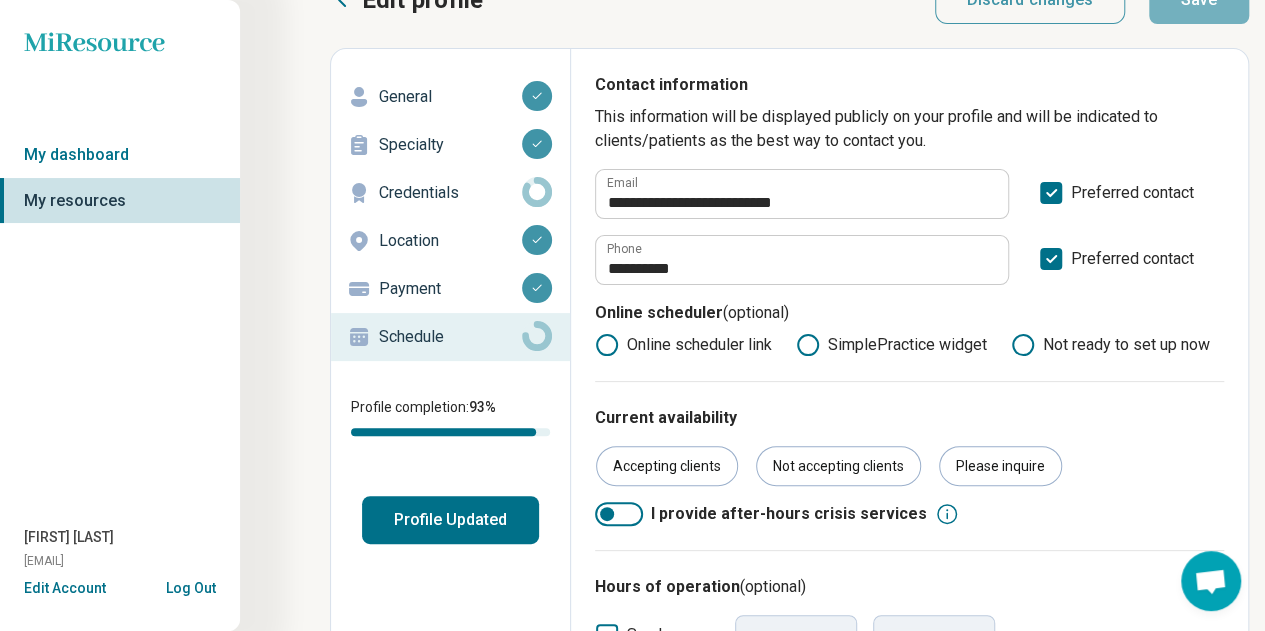 scroll, scrollTop: 0, scrollLeft: 0, axis: both 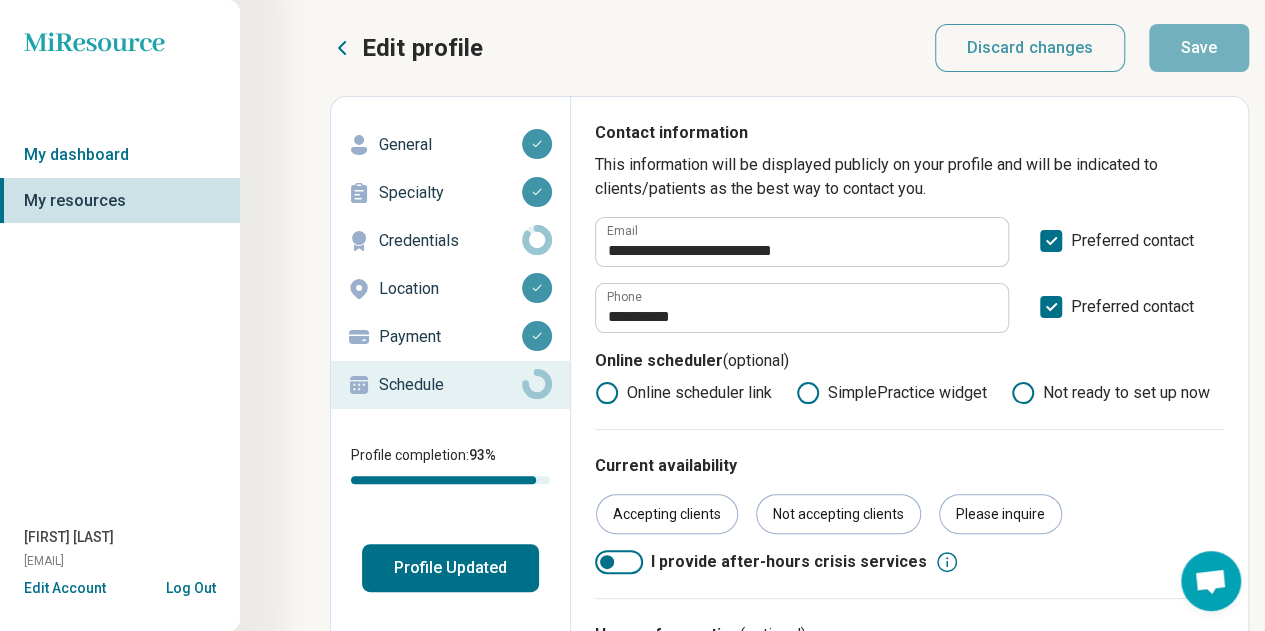 click on "Profile Updated" at bounding box center (450, 568) 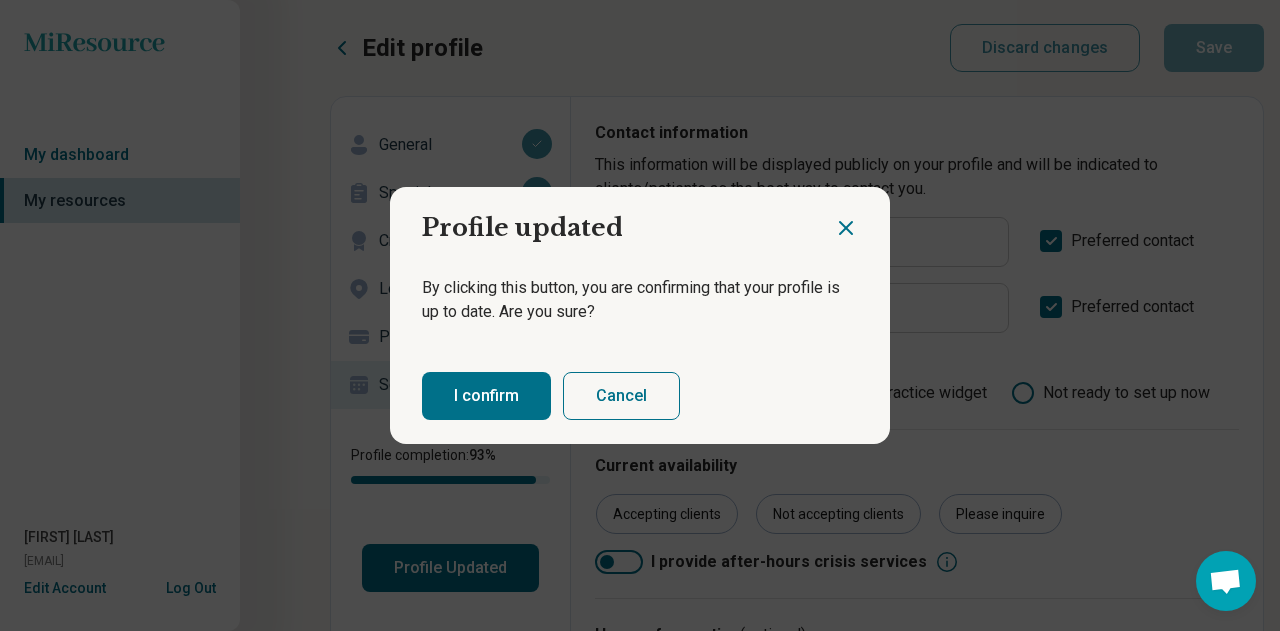 click on "I confirm" at bounding box center (486, 396) 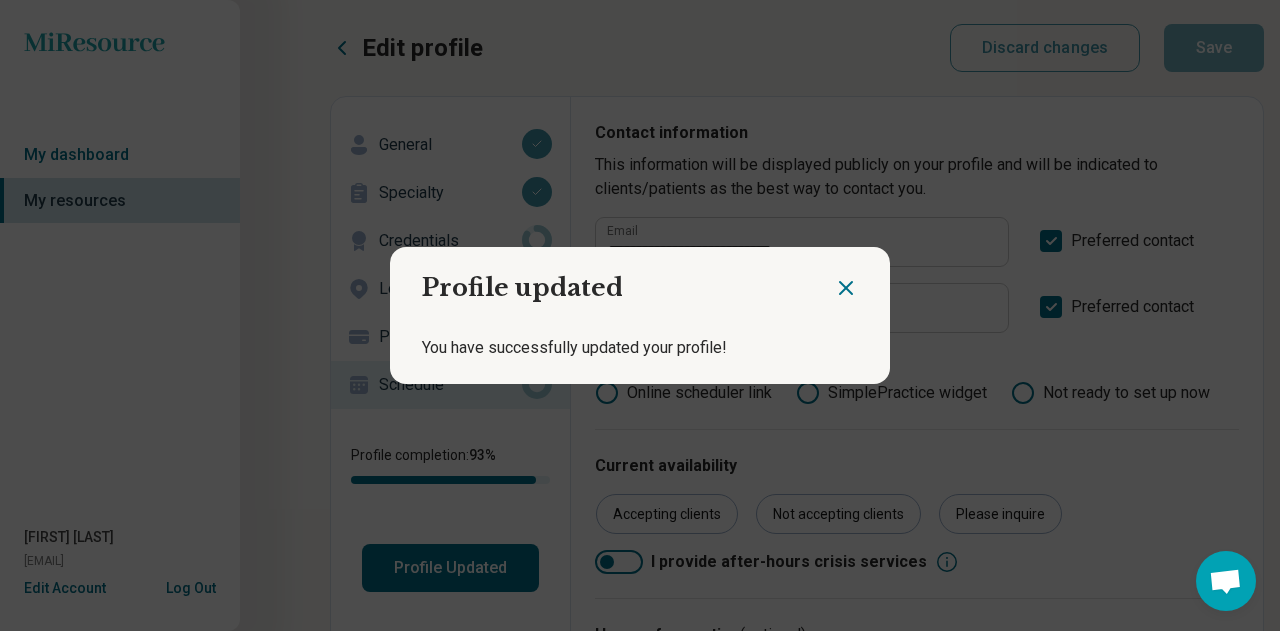 click 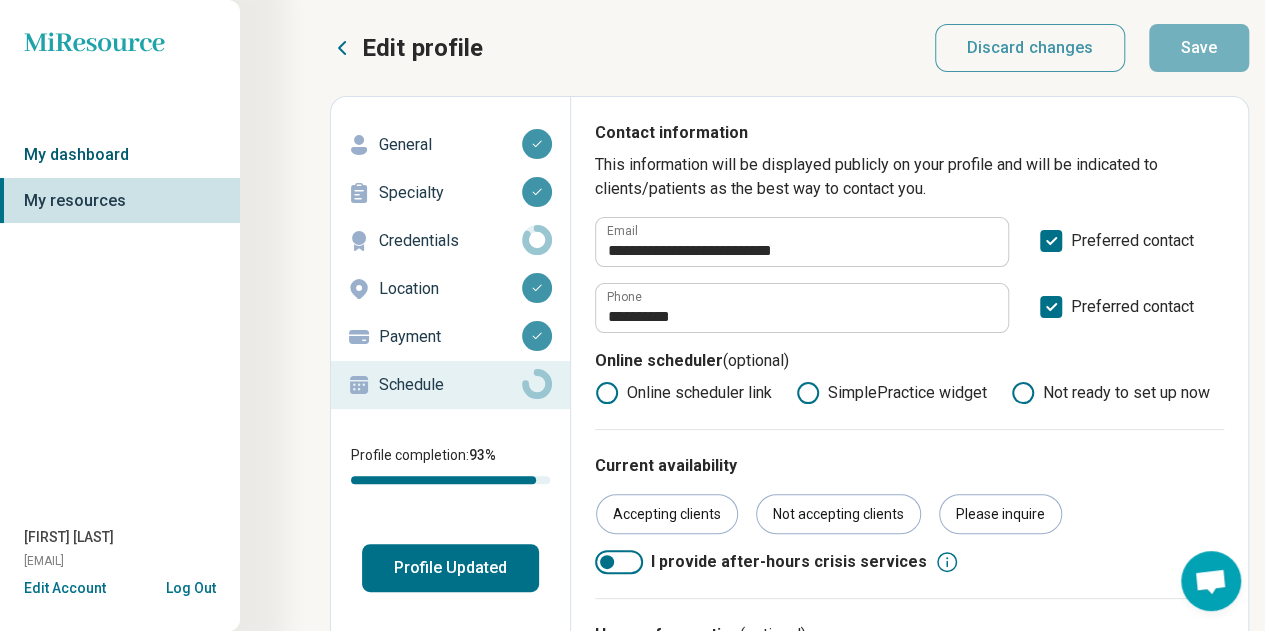 click on "My dashboard" at bounding box center (120, 155) 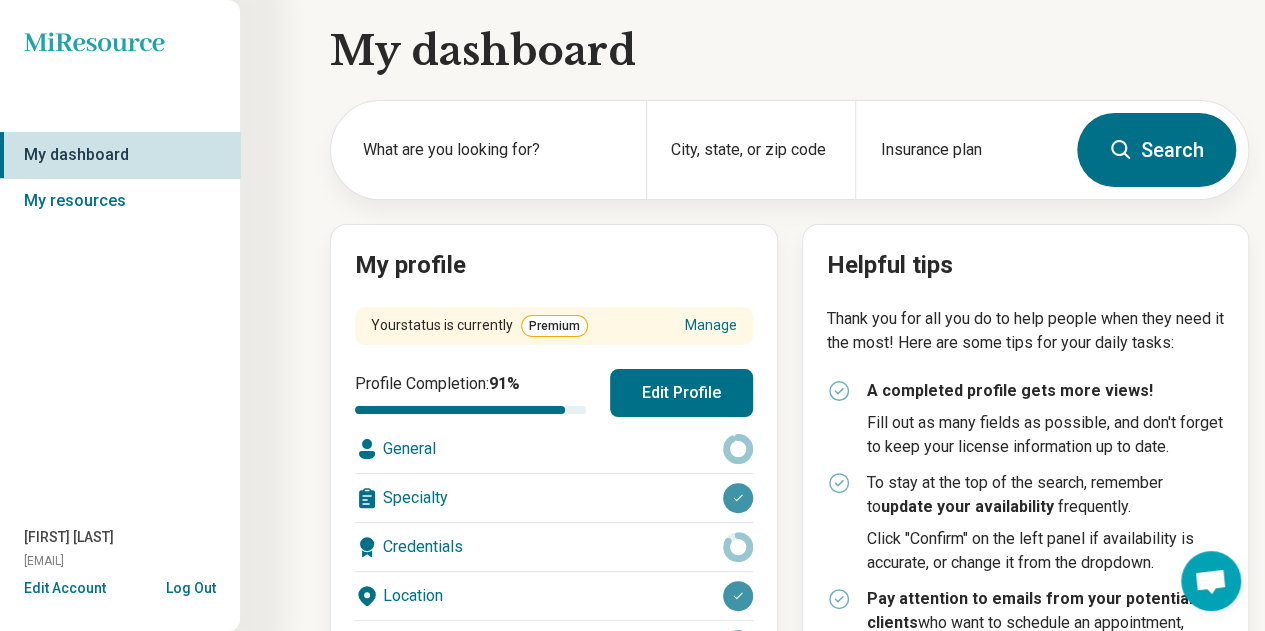 scroll, scrollTop: 0, scrollLeft: 0, axis: both 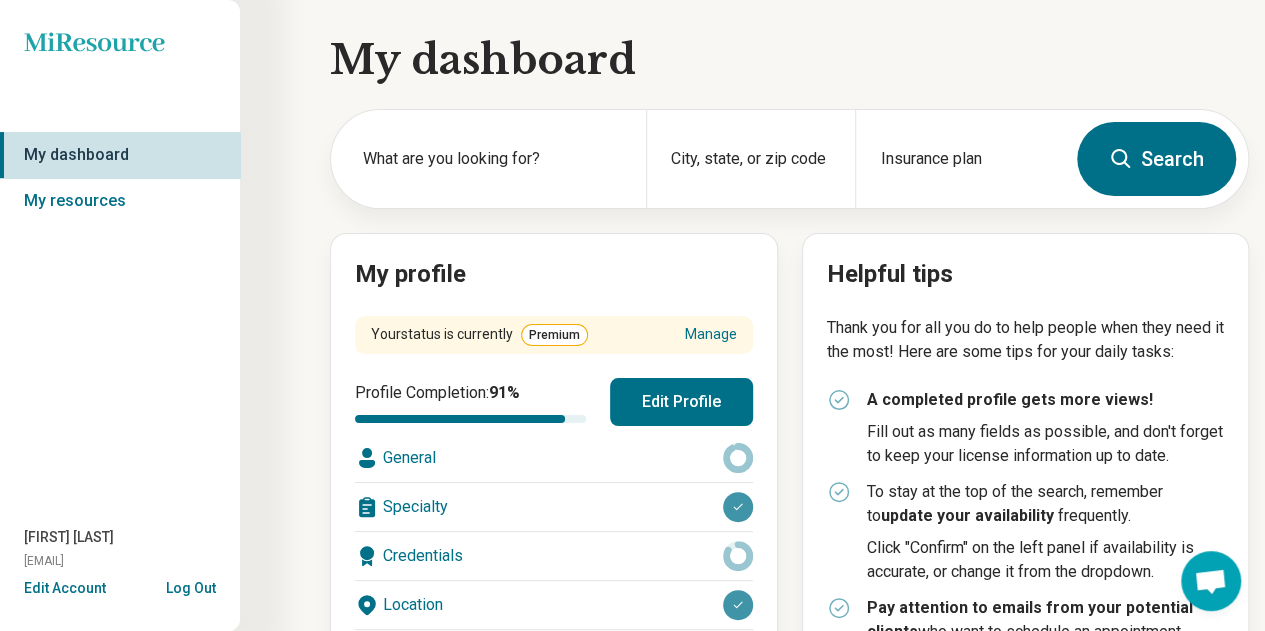 click on "Edit Profile" at bounding box center (681, 402) 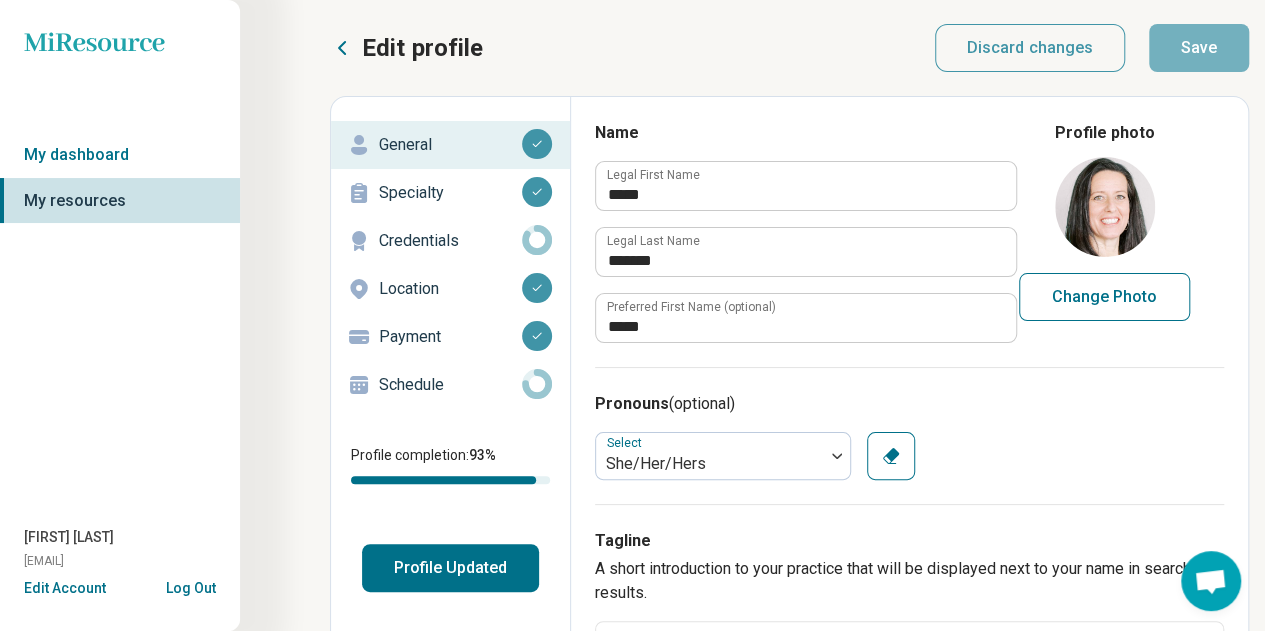 click on "Credentials" at bounding box center (450, 241) 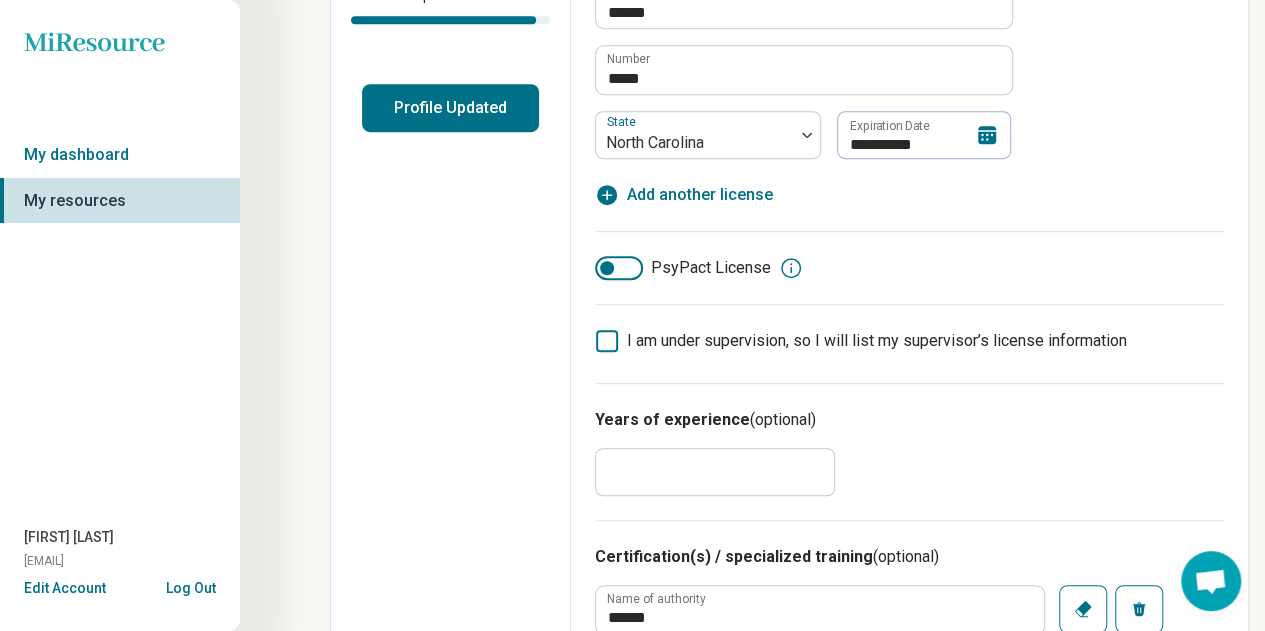 scroll, scrollTop: 0, scrollLeft: 0, axis: both 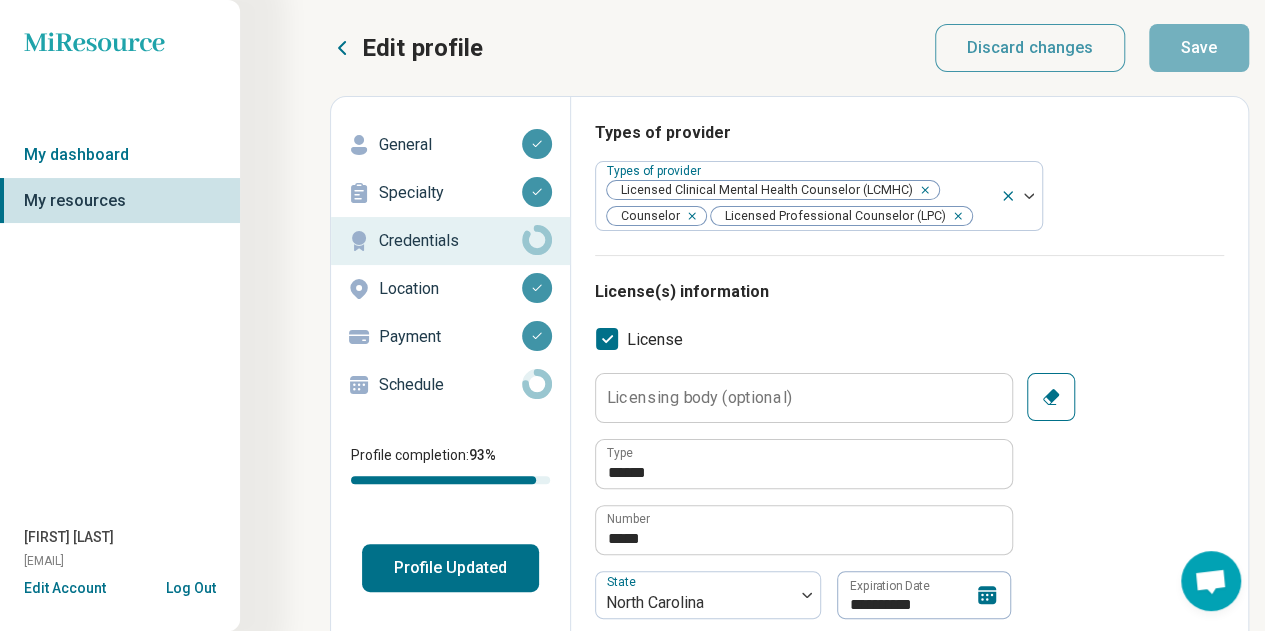 click on "Profile Updated" at bounding box center [450, 568] 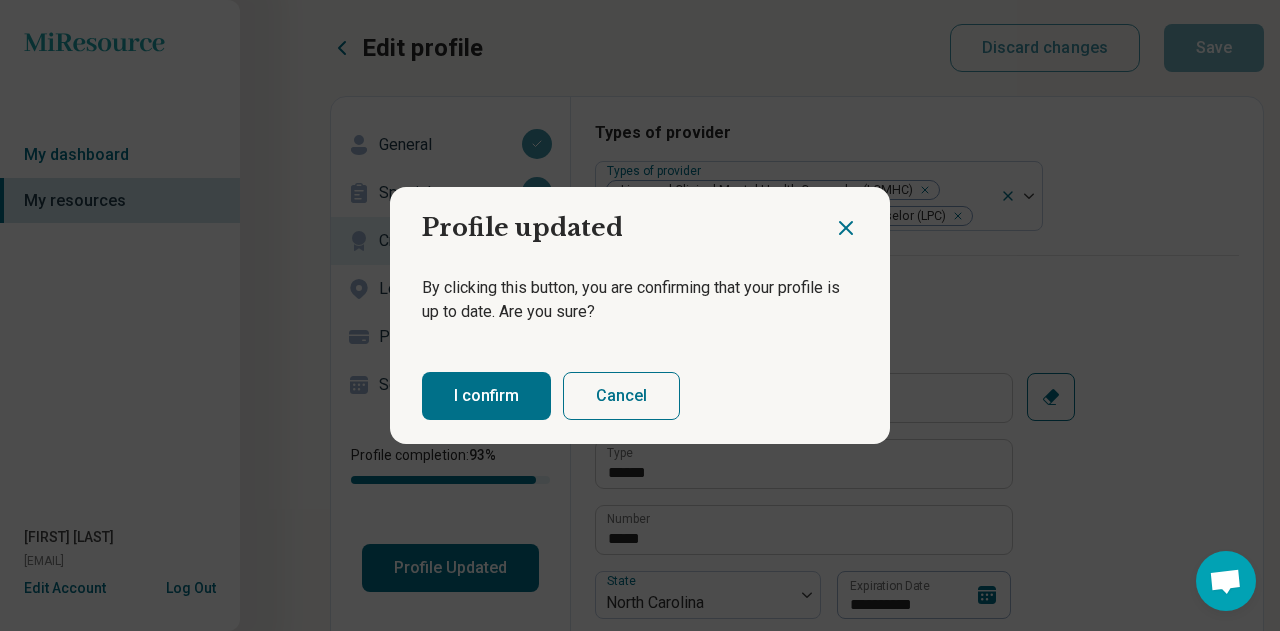 click on "I confirm" at bounding box center (486, 396) 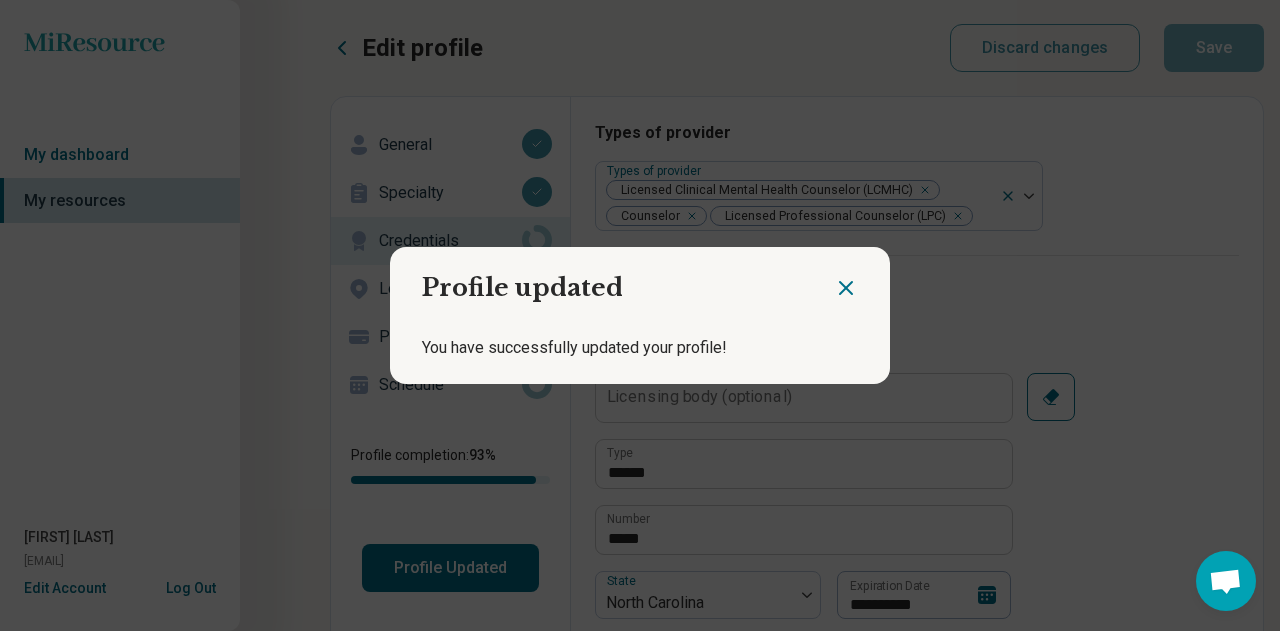 click 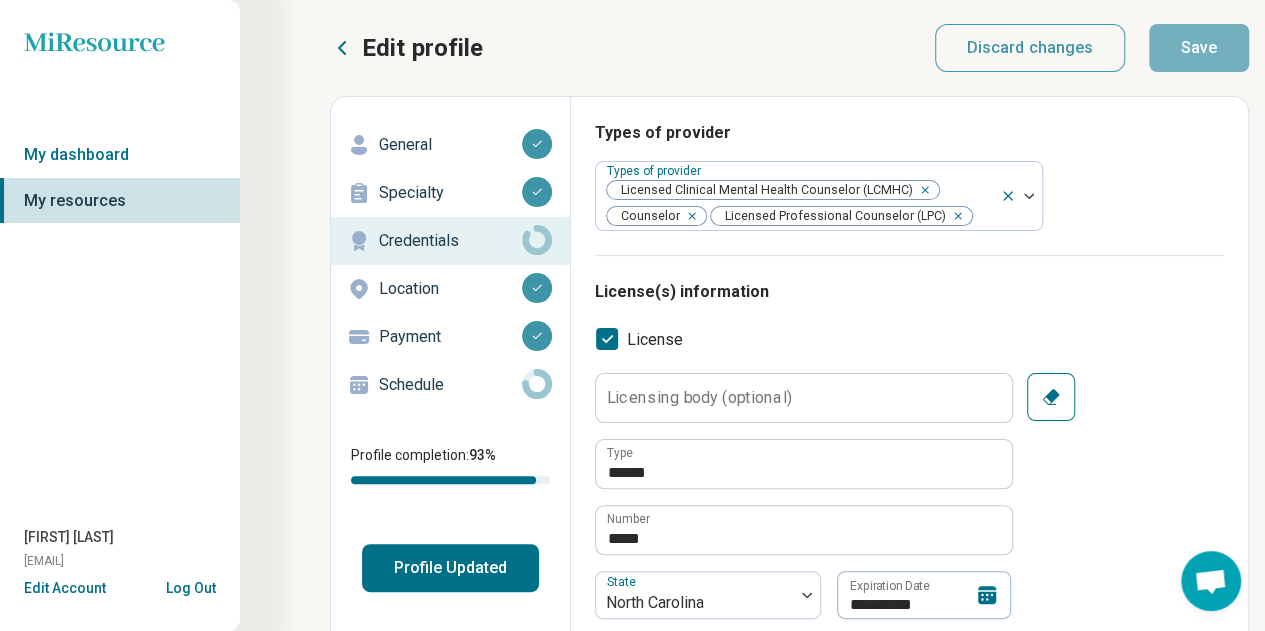 click on "General" at bounding box center [450, 145] 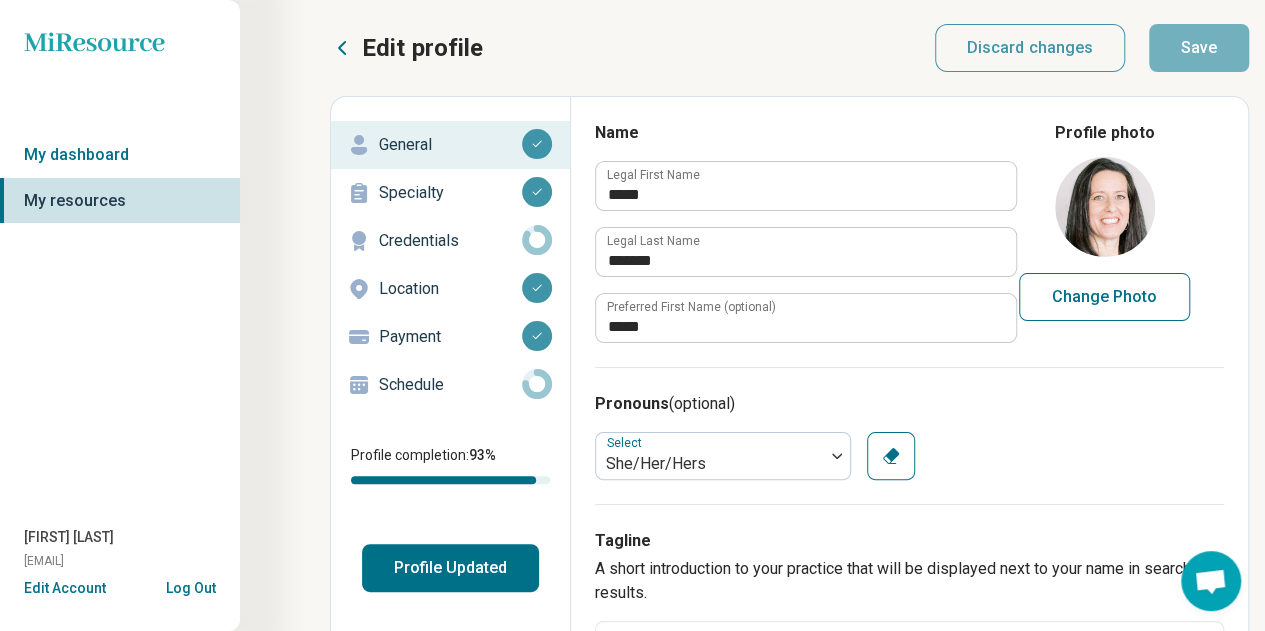 click on "Specialty" at bounding box center (450, 193) 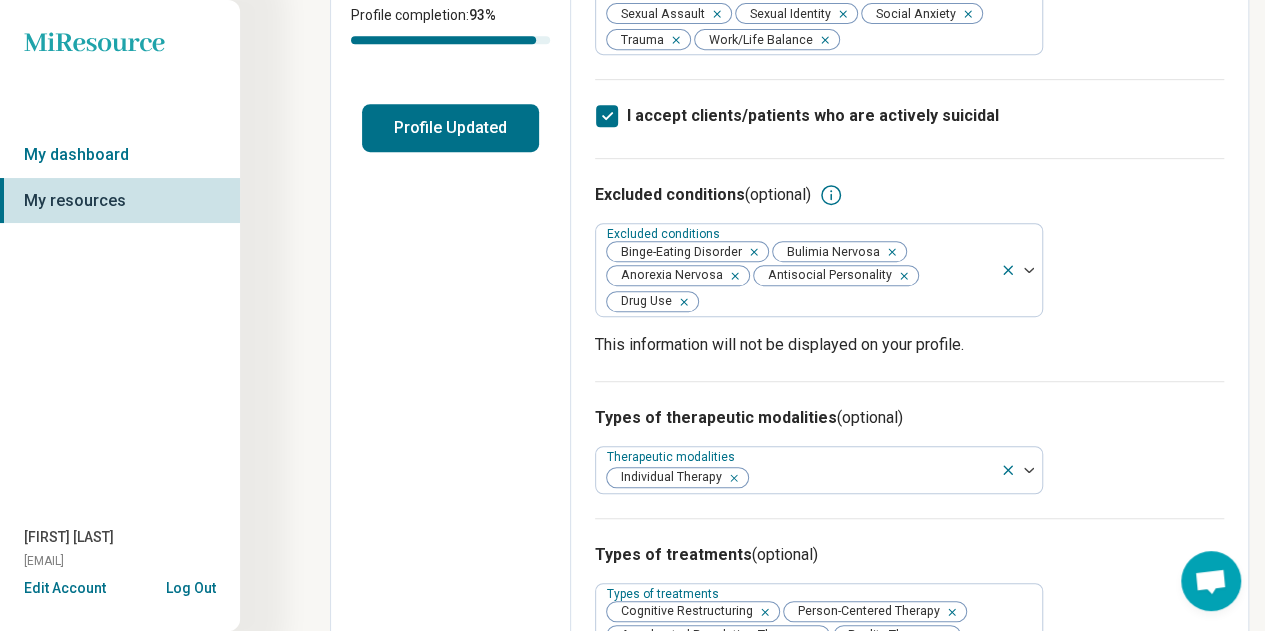 scroll, scrollTop: 480, scrollLeft: 0, axis: vertical 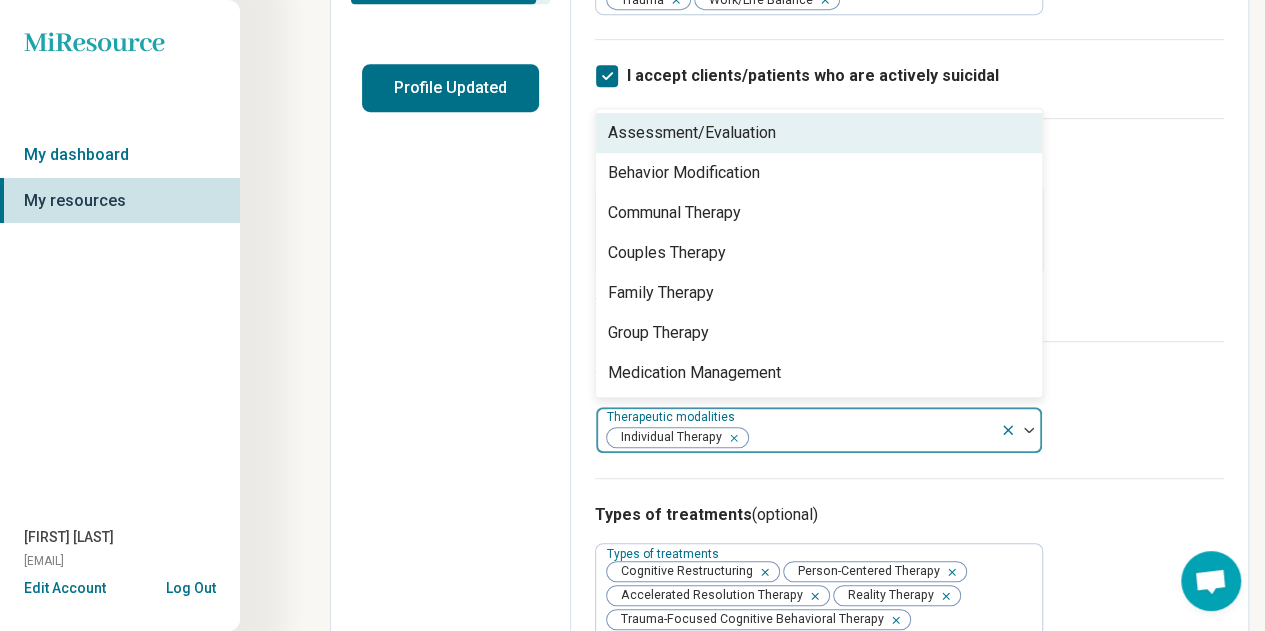 click at bounding box center (1029, 430) 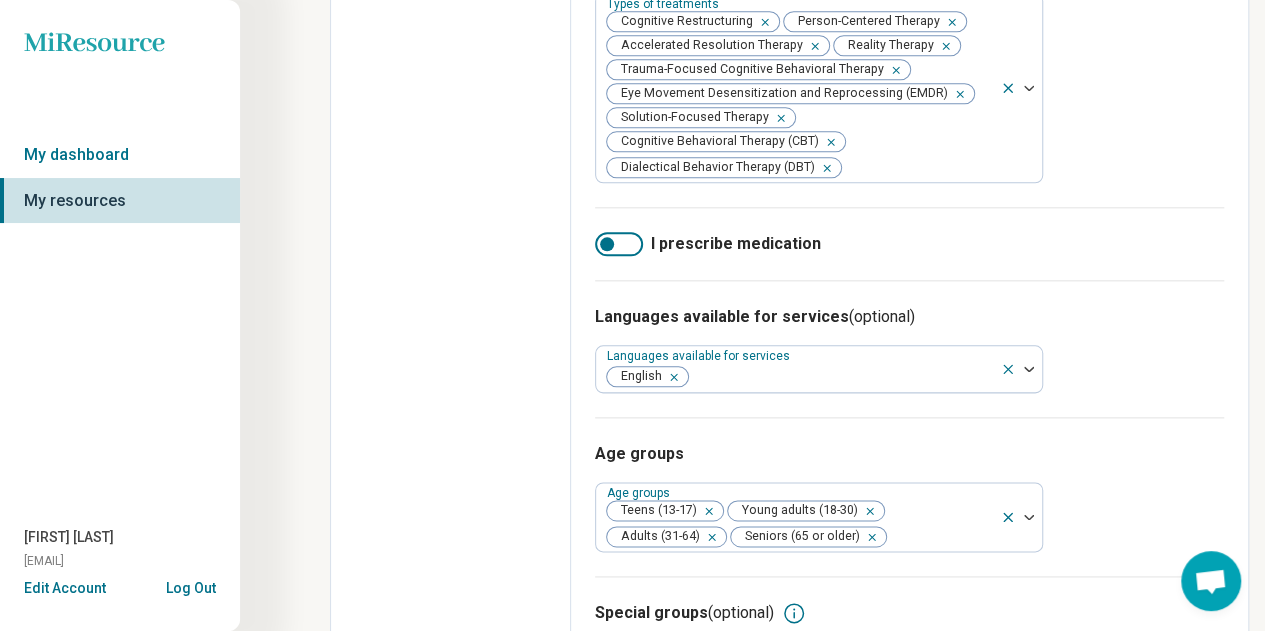 scroll, scrollTop: 1115, scrollLeft: 0, axis: vertical 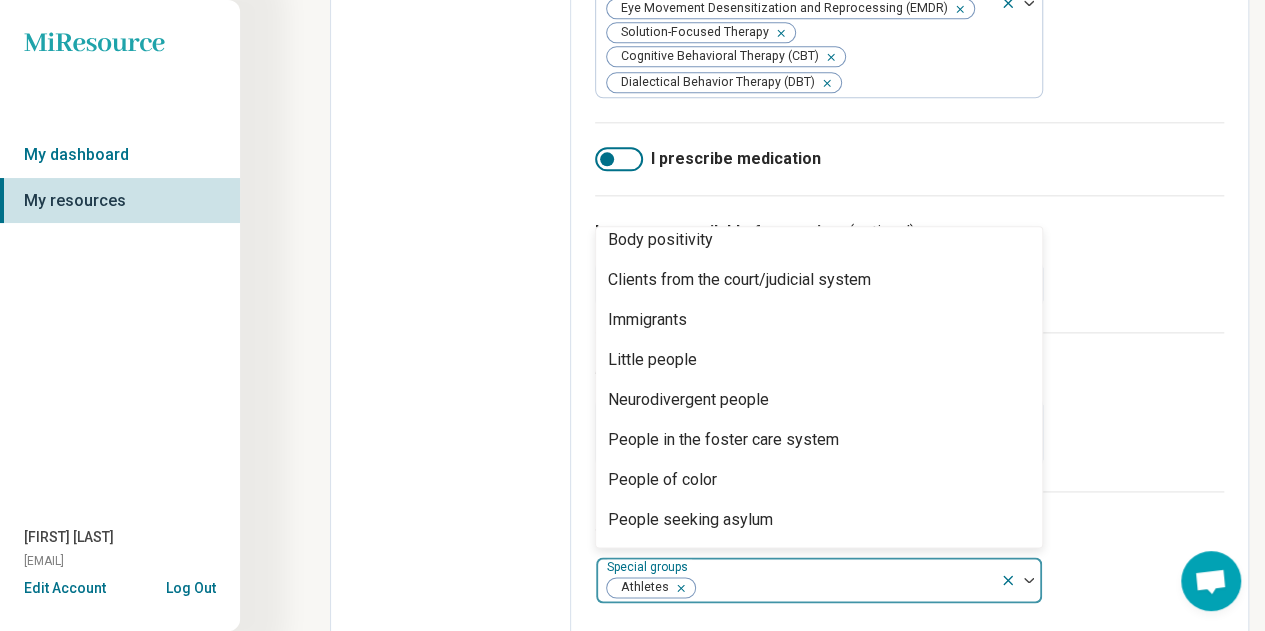 click on "Neurodivergent people" at bounding box center [688, 400] 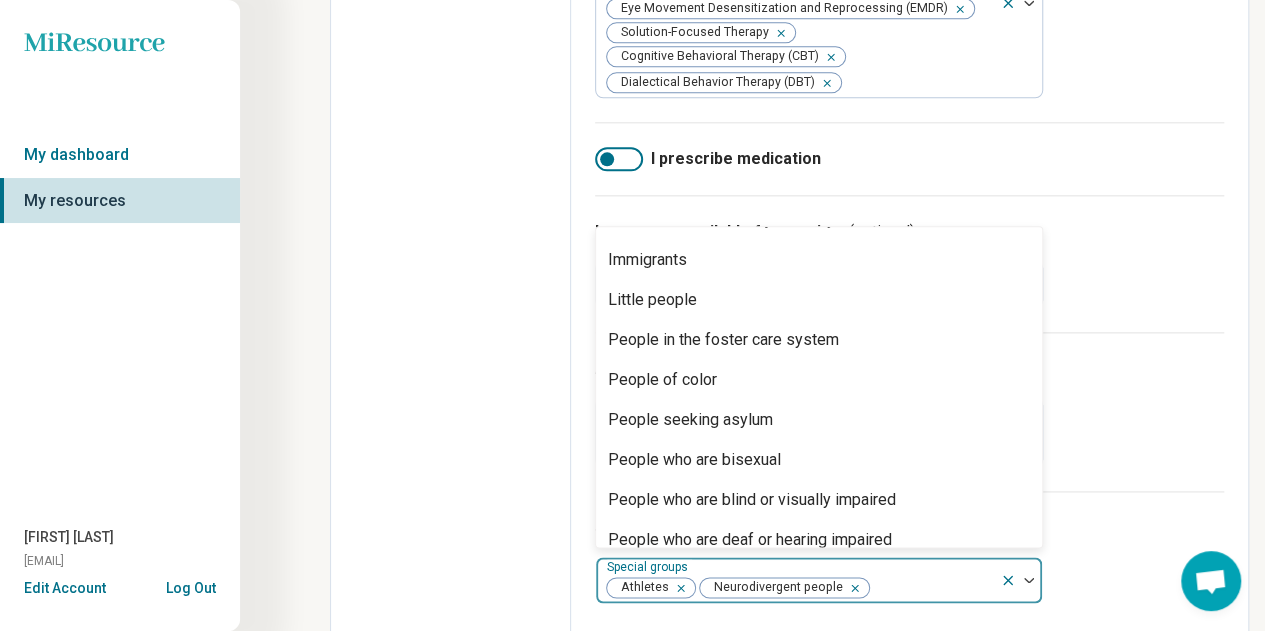 scroll, scrollTop: 152, scrollLeft: 0, axis: vertical 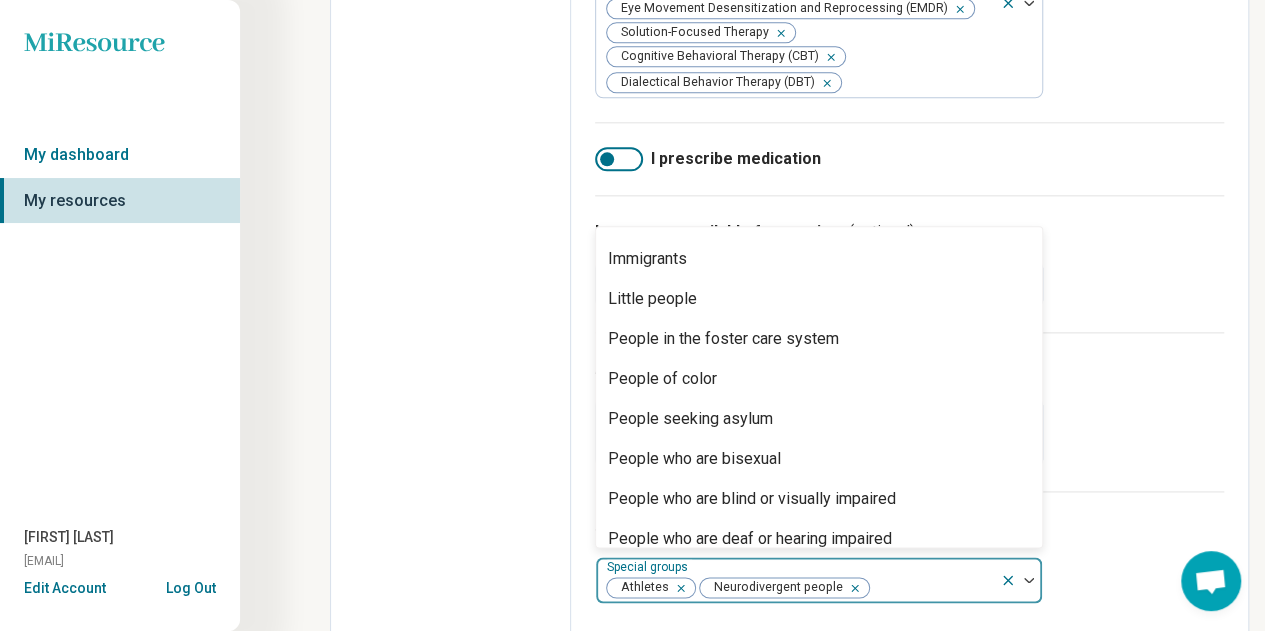 click on "People in the foster care system" at bounding box center [723, 339] 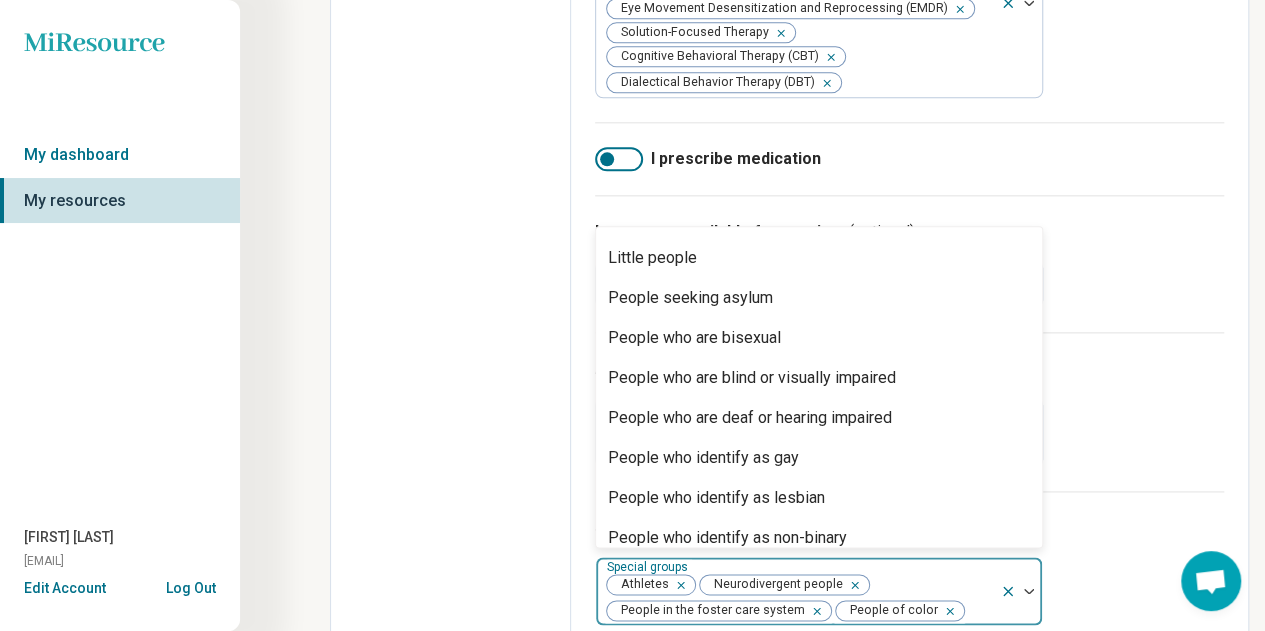 scroll, scrollTop: 212, scrollLeft: 0, axis: vertical 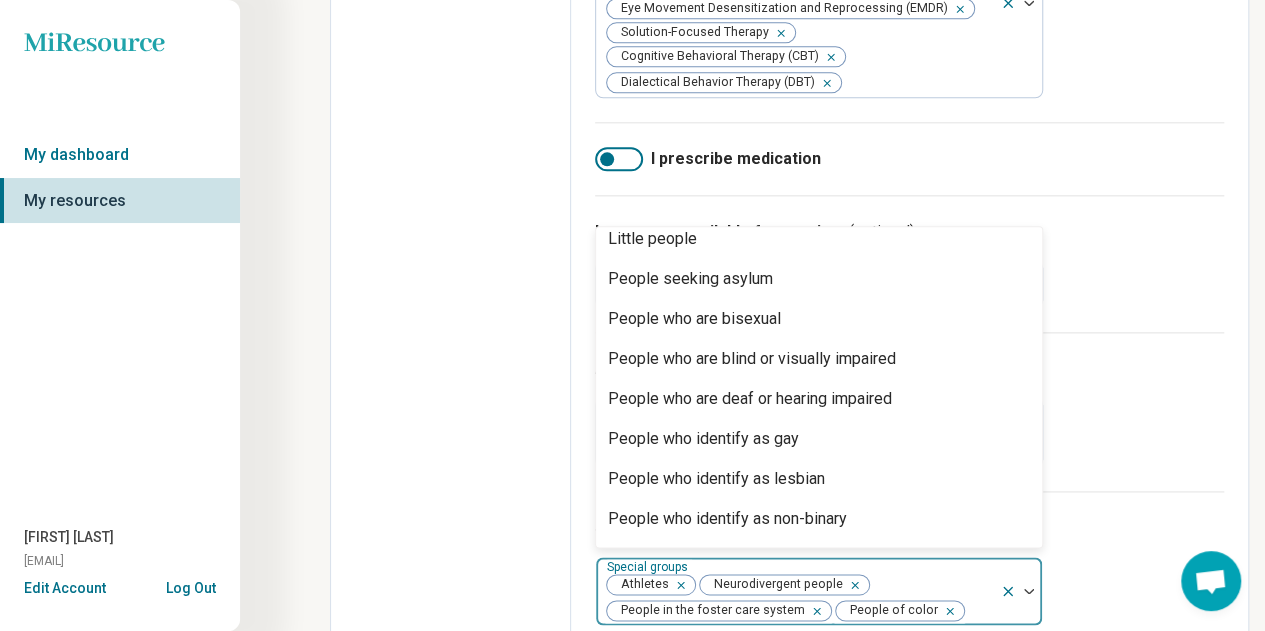 click on "People who are bisexual" at bounding box center (694, 319) 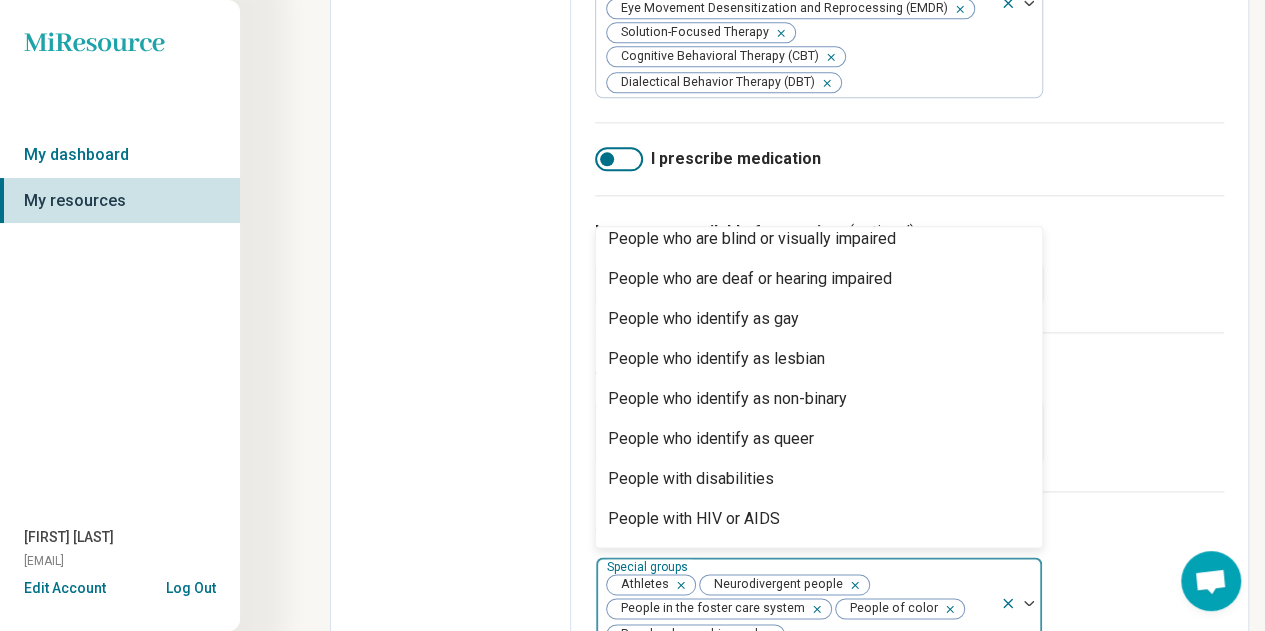 scroll, scrollTop: 297, scrollLeft: 0, axis: vertical 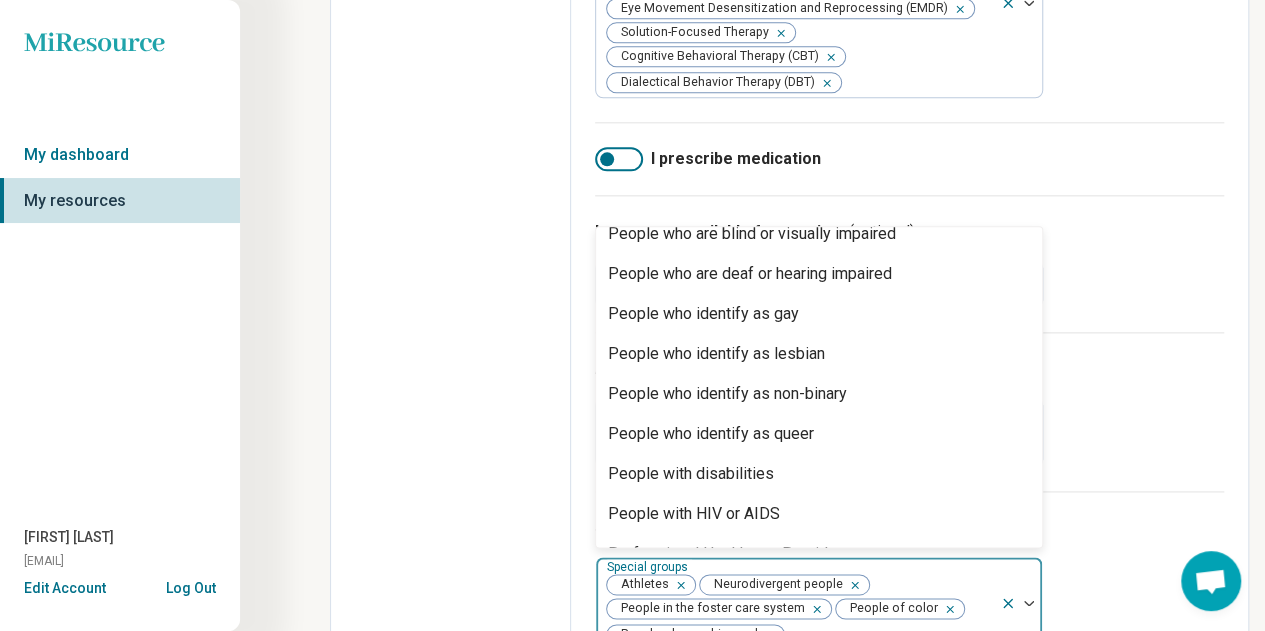 click on "People who identify as gay" at bounding box center [703, 314] 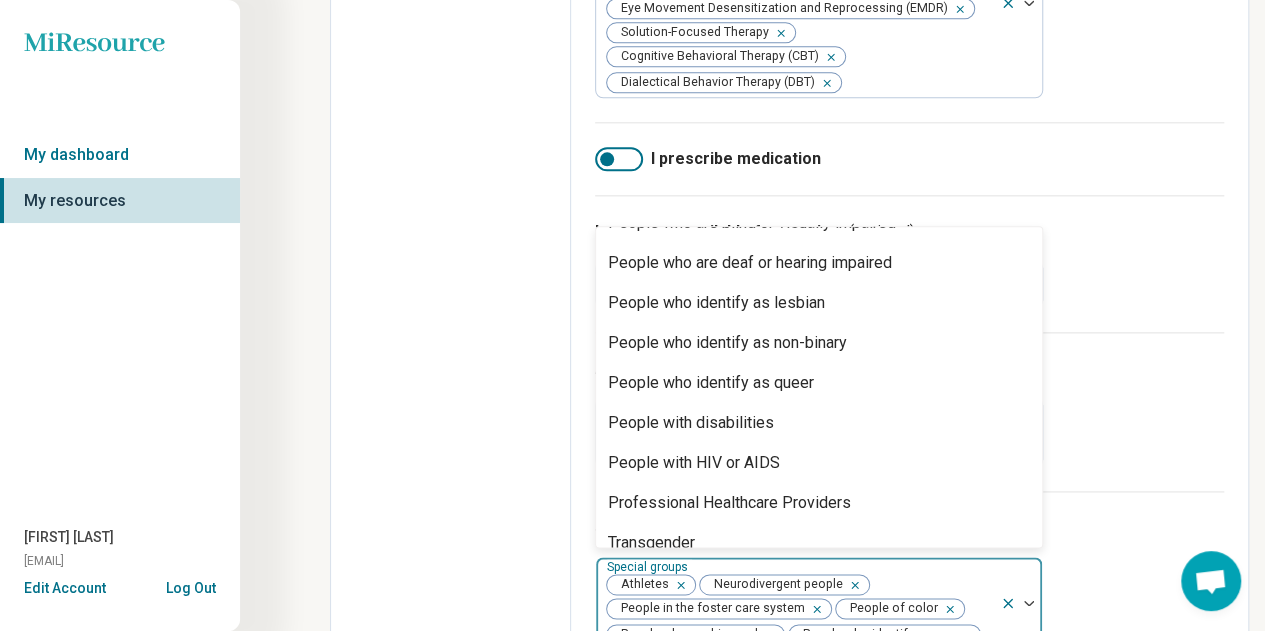 scroll, scrollTop: 300, scrollLeft: 0, axis: vertical 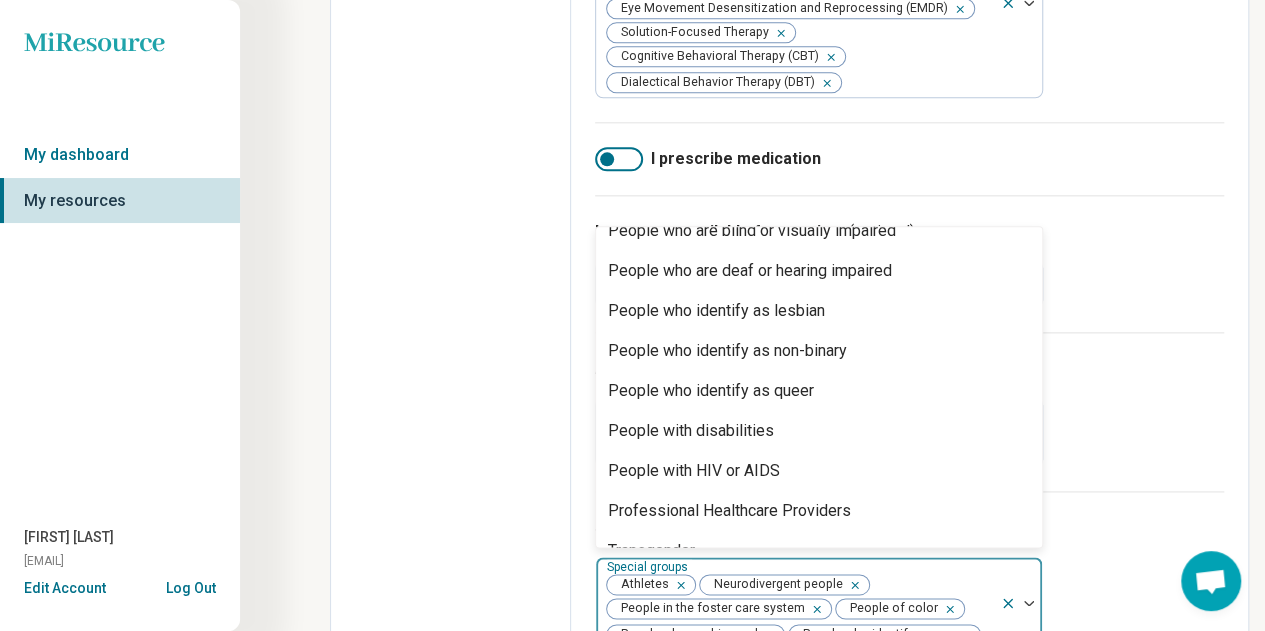 click on "People who identify as queer" at bounding box center (711, 391) 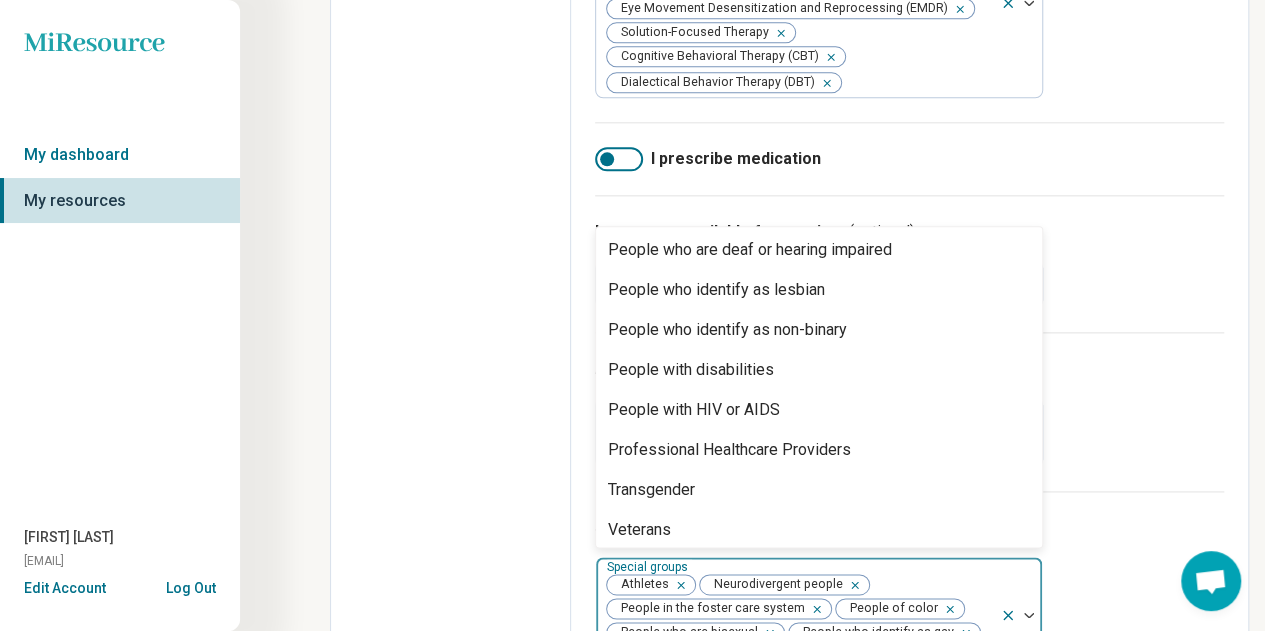 scroll, scrollTop: 328, scrollLeft: 0, axis: vertical 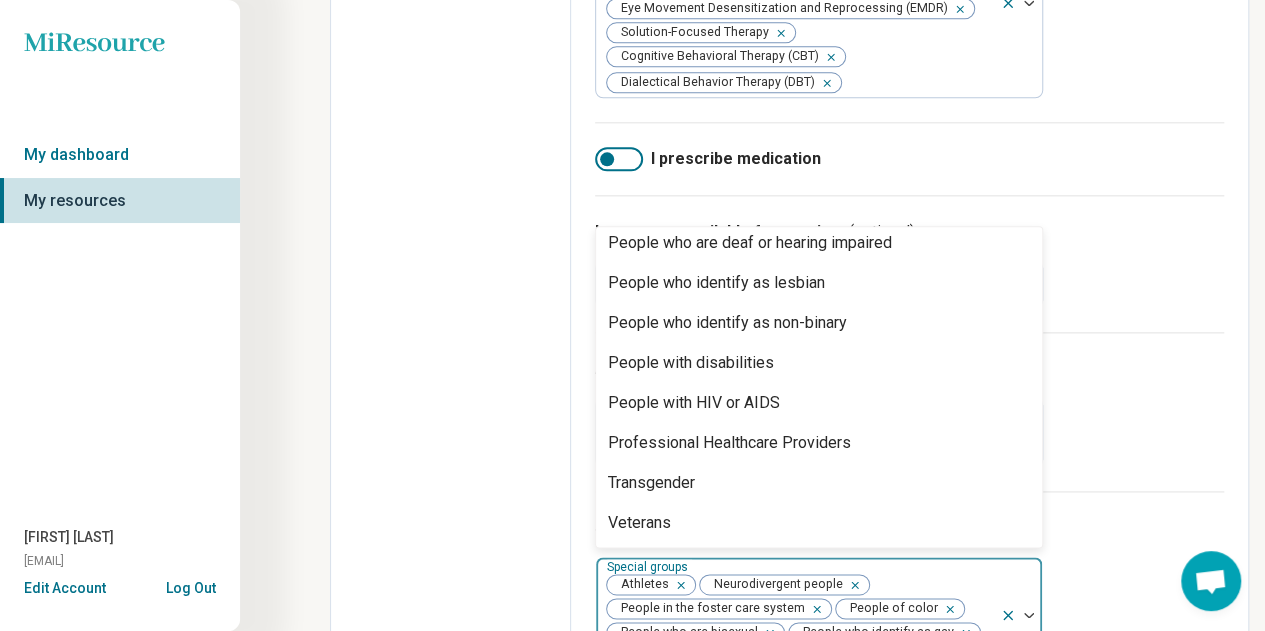 click on "Professional Healthcare Providers" at bounding box center [729, 443] 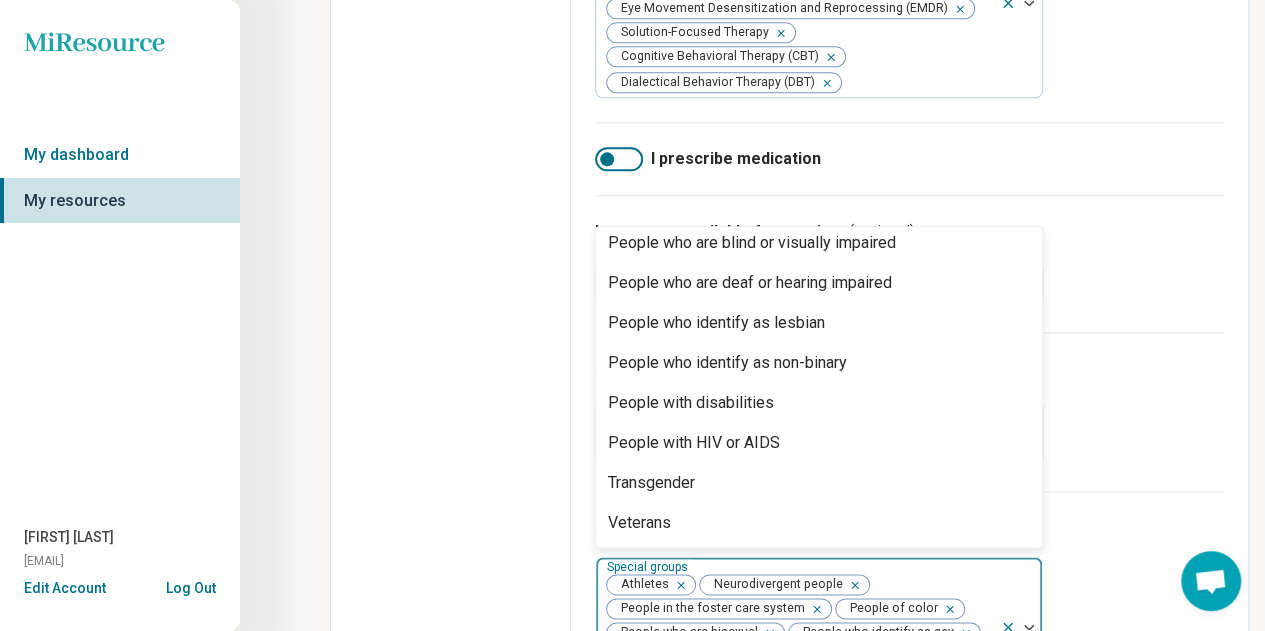 scroll, scrollTop: 288, scrollLeft: 0, axis: vertical 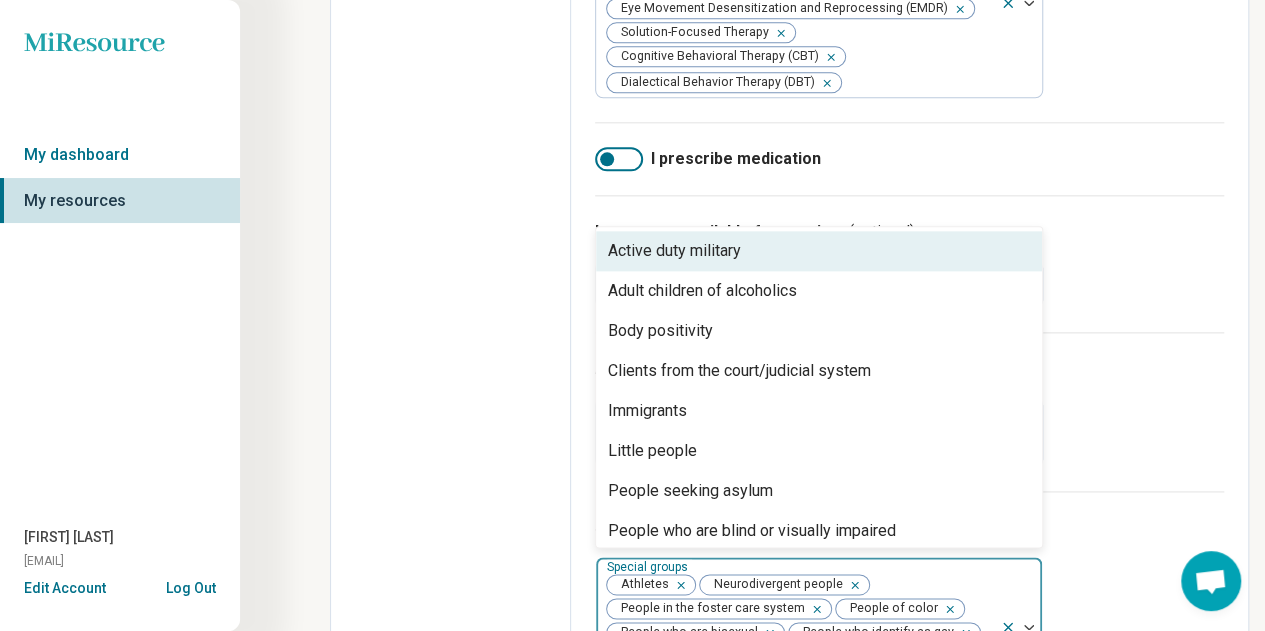 click on "Age groups" at bounding box center (909, 369) 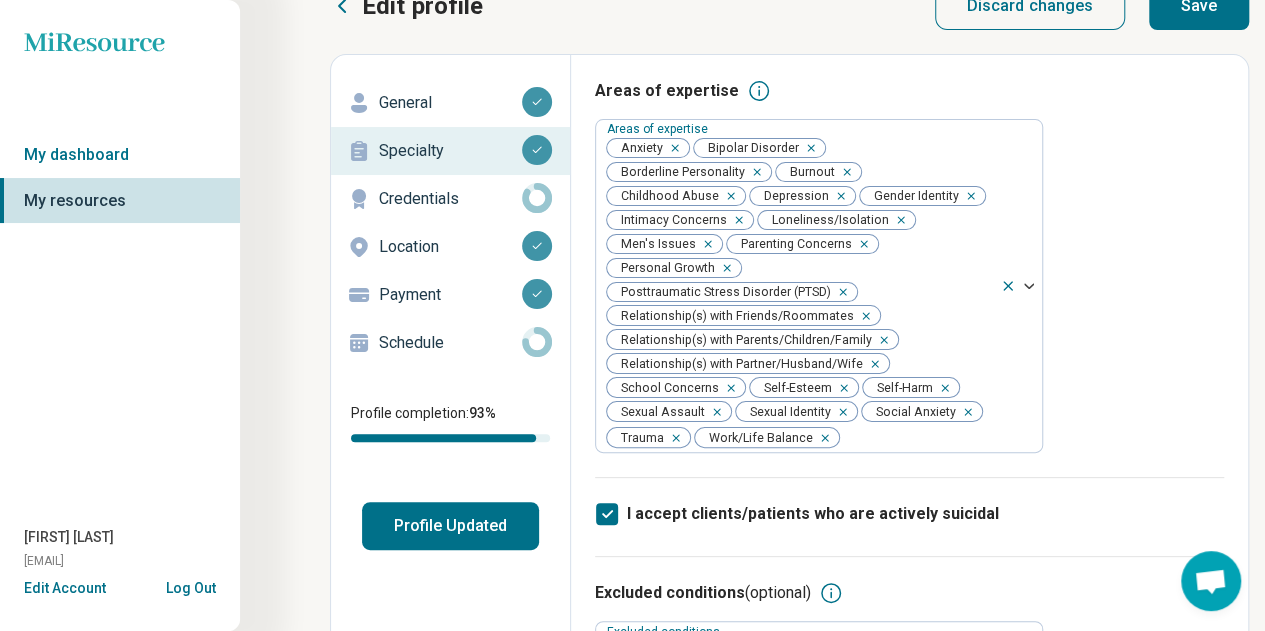 scroll, scrollTop: 0, scrollLeft: 0, axis: both 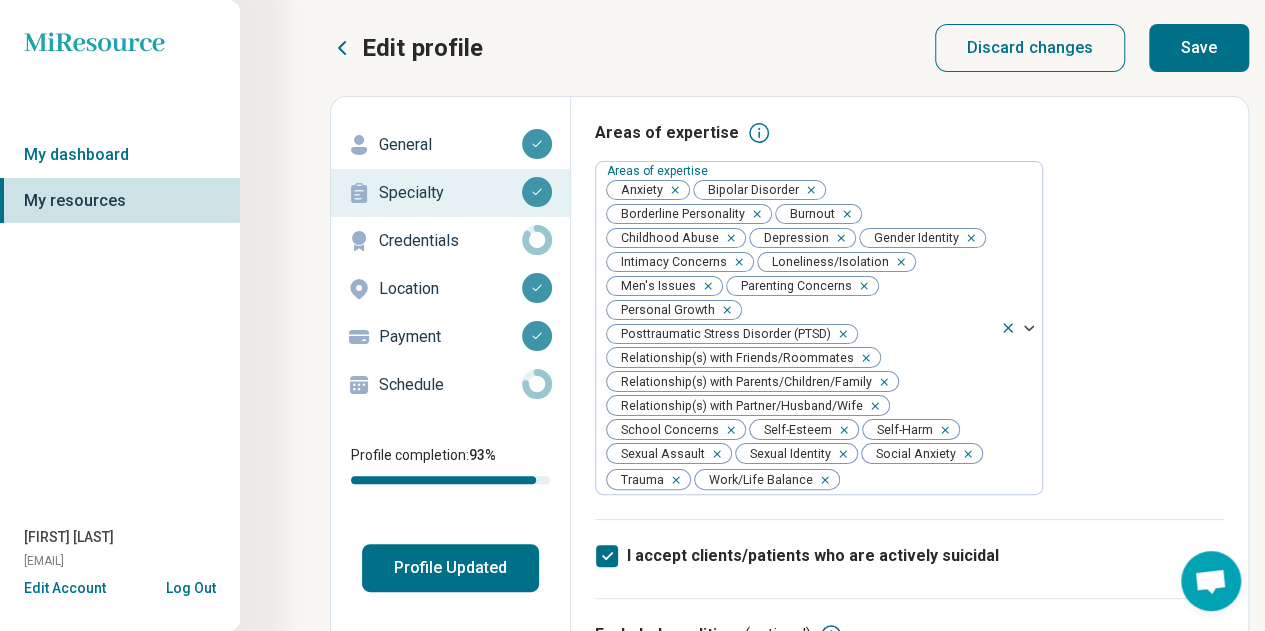 click on "Save" at bounding box center [1199, 48] 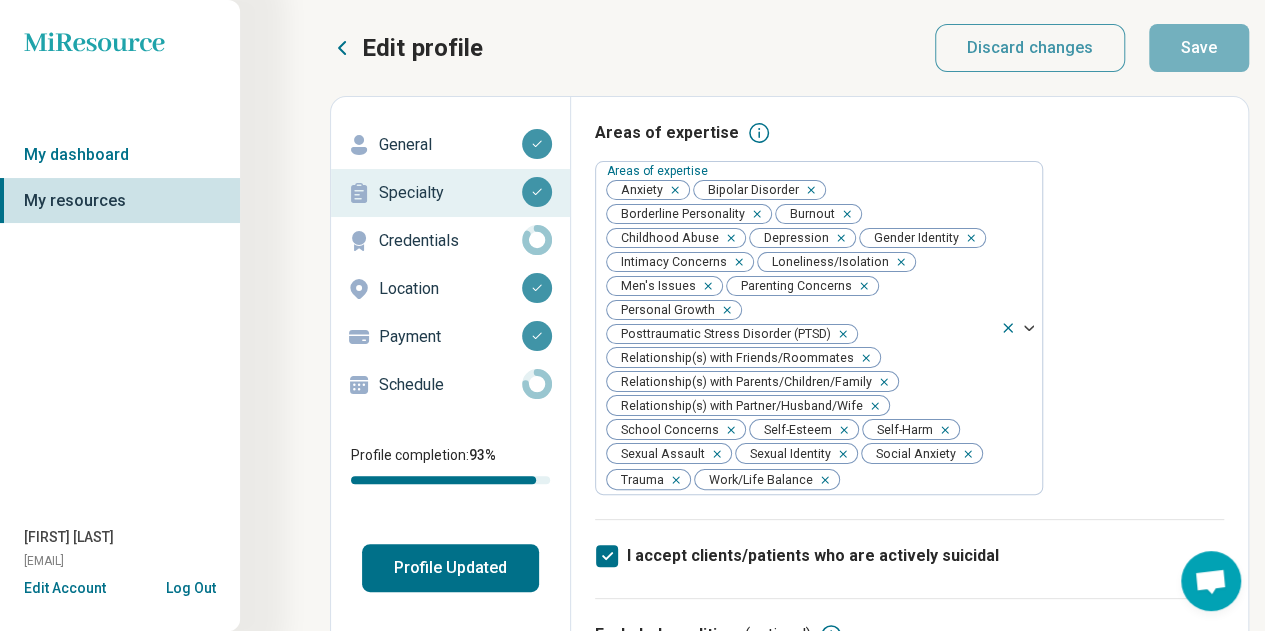 click on "Profile Updated" at bounding box center (450, 568) 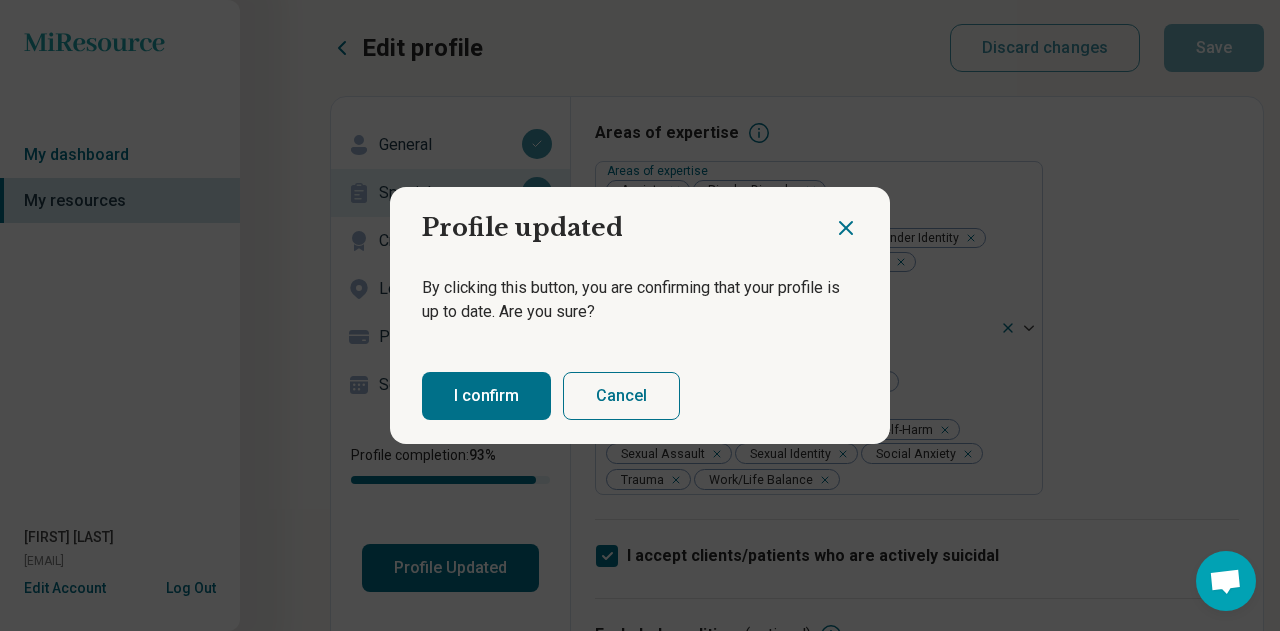 click on "I confirm" at bounding box center [486, 396] 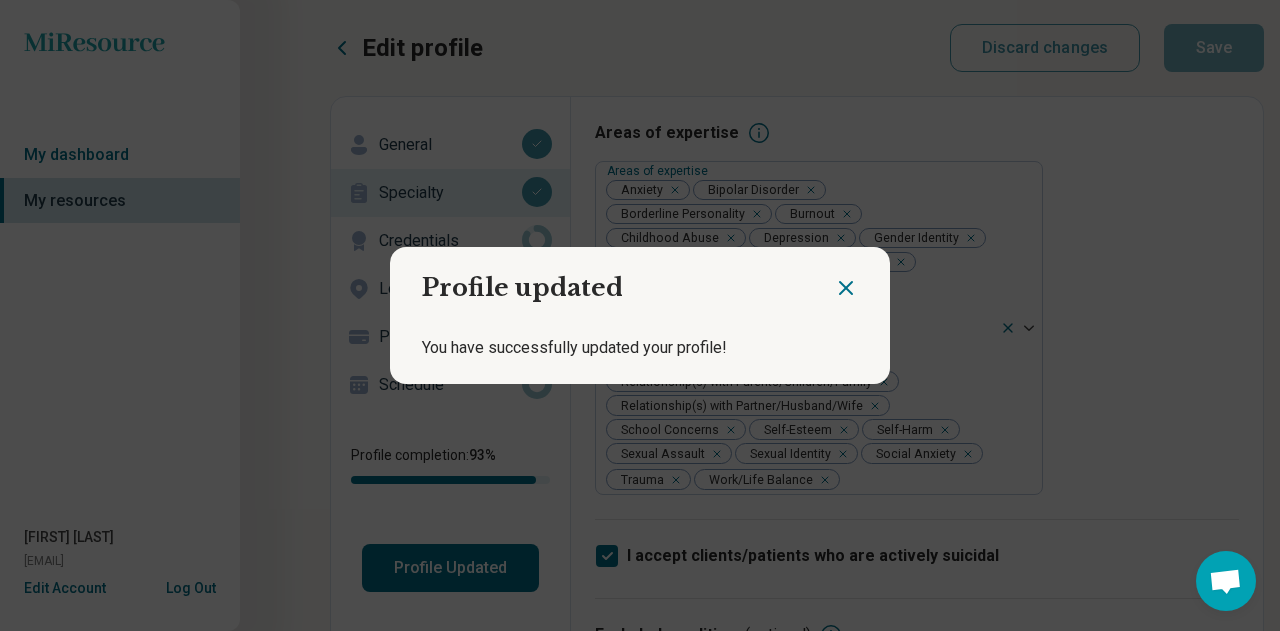 click 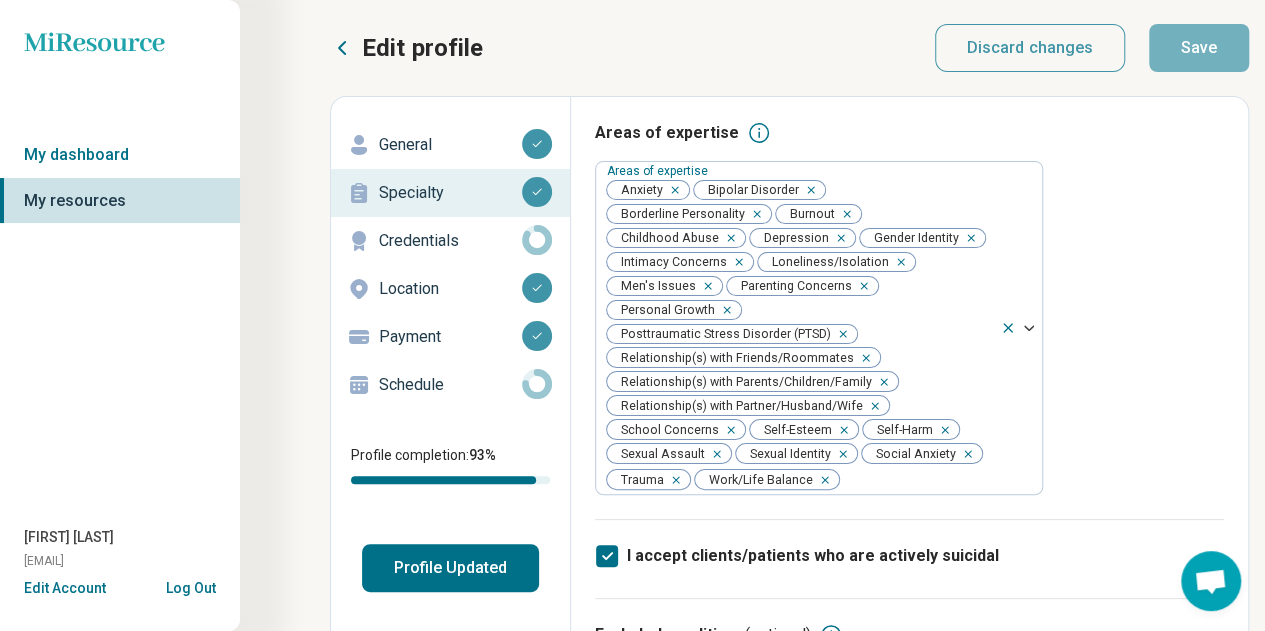 click on "Credentials" at bounding box center [450, 241] 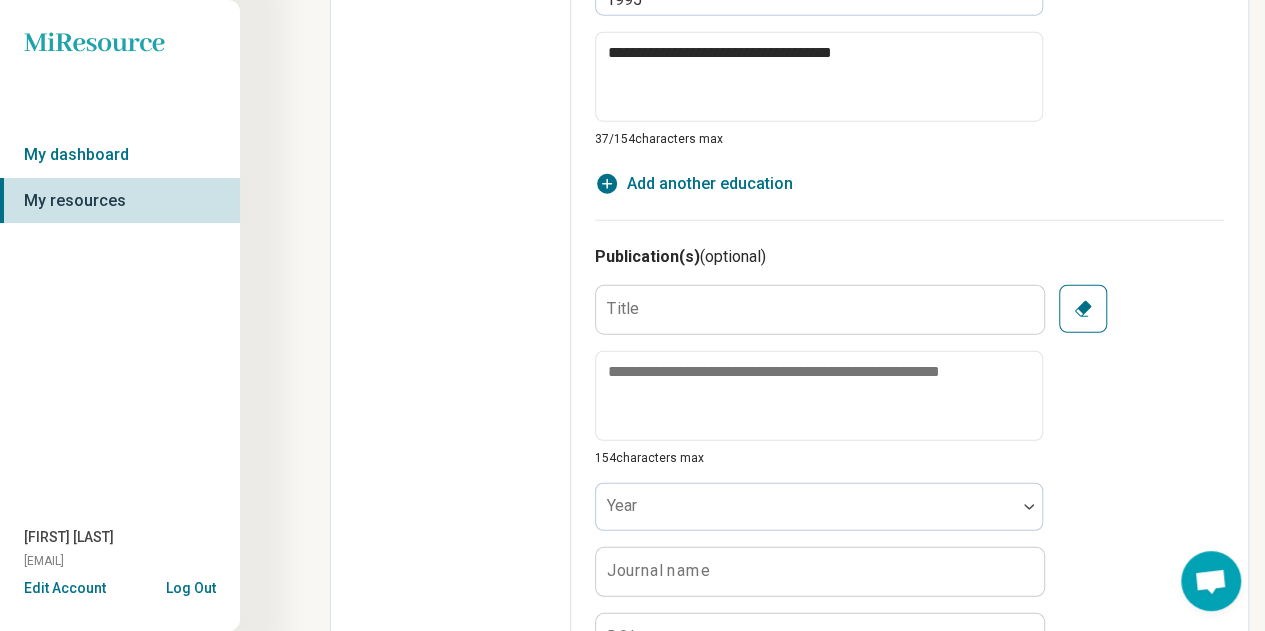 scroll, scrollTop: 2520, scrollLeft: 0, axis: vertical 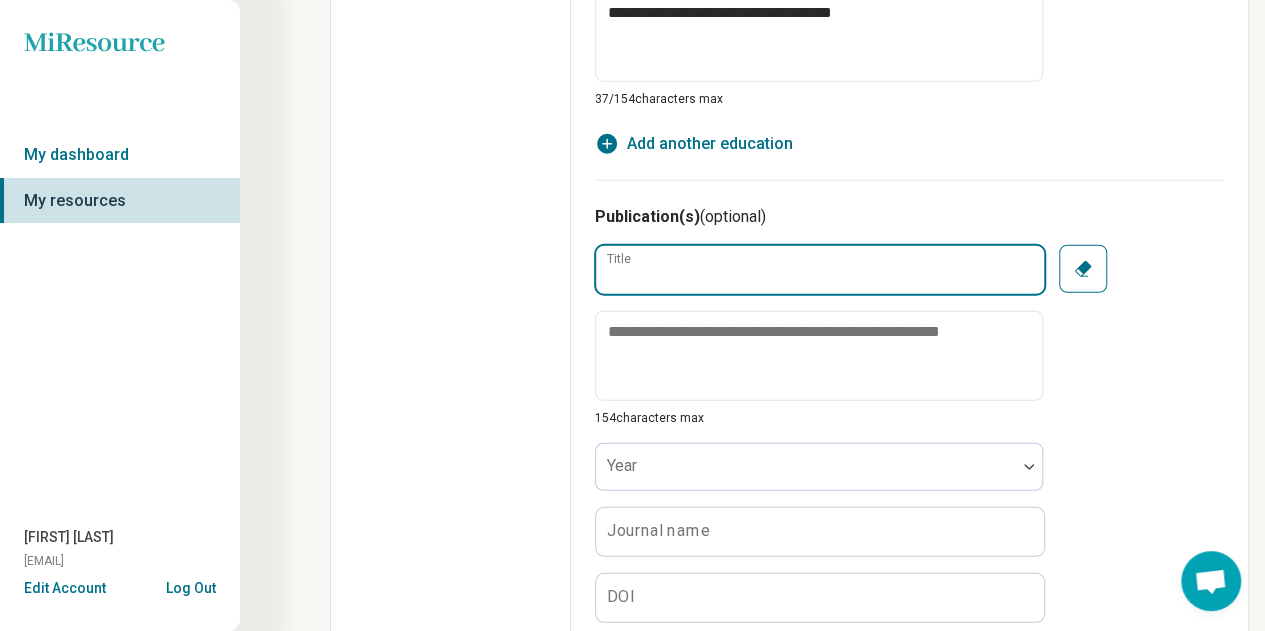 click on "Title" at bounding box center [820, 270] 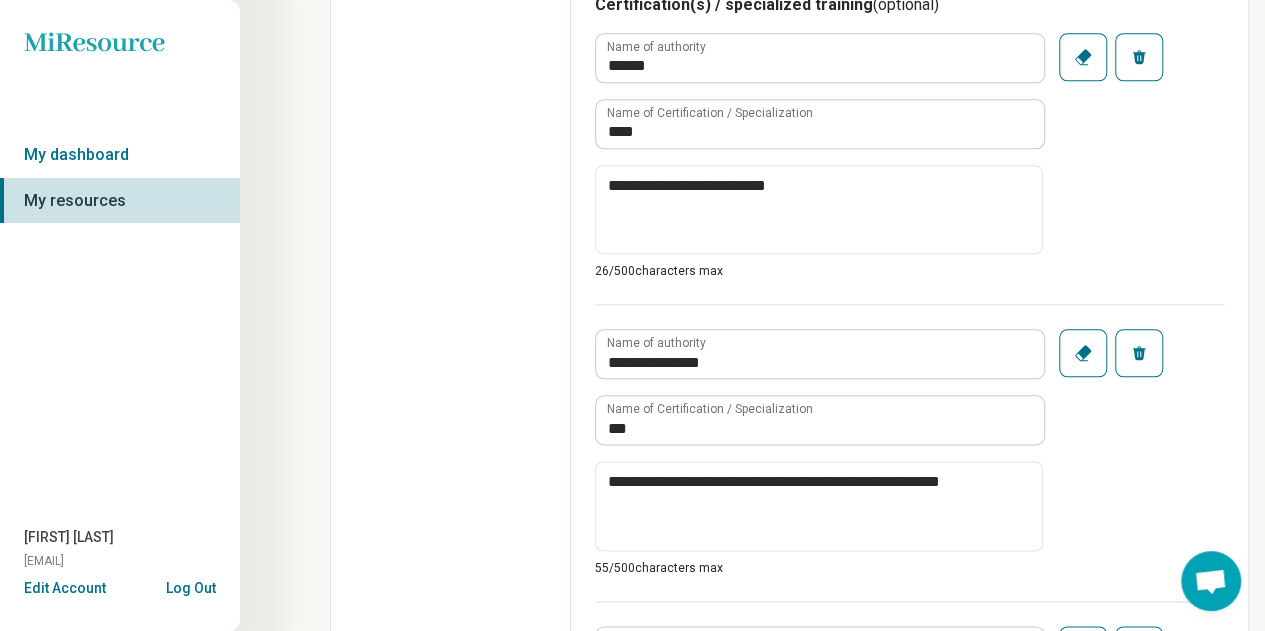 scroll, scrollTop: 460, scrollLeft: 0, axis: vertical 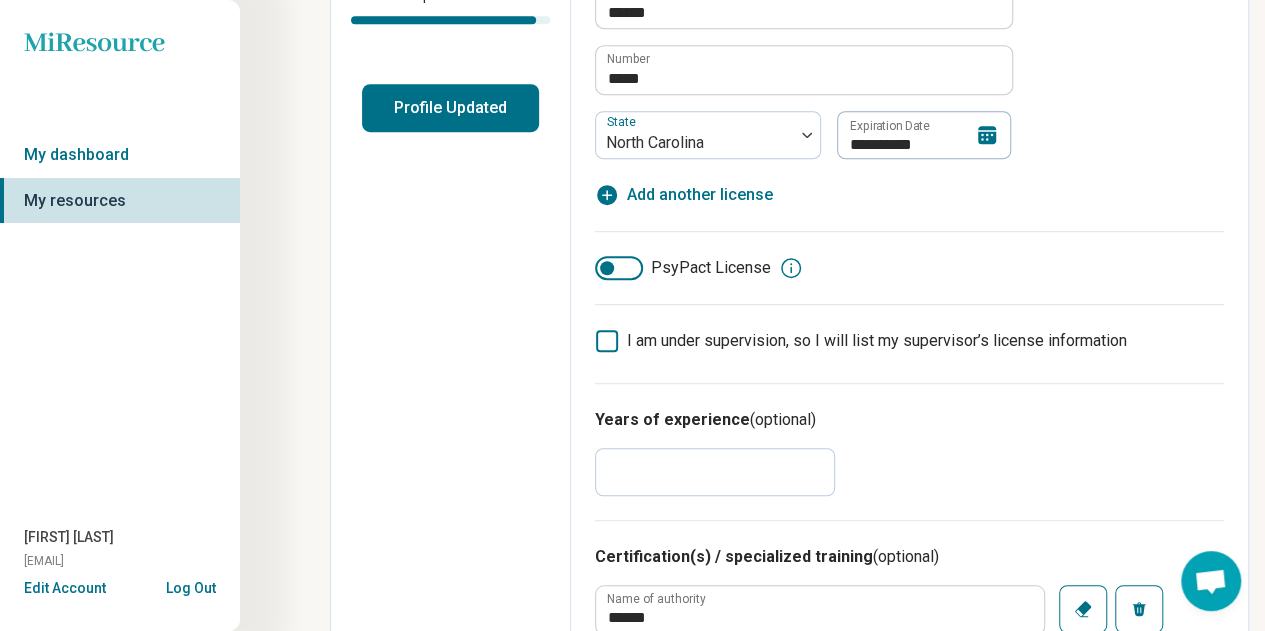 click on "Profile Updated" at bounding box center (450, 108) 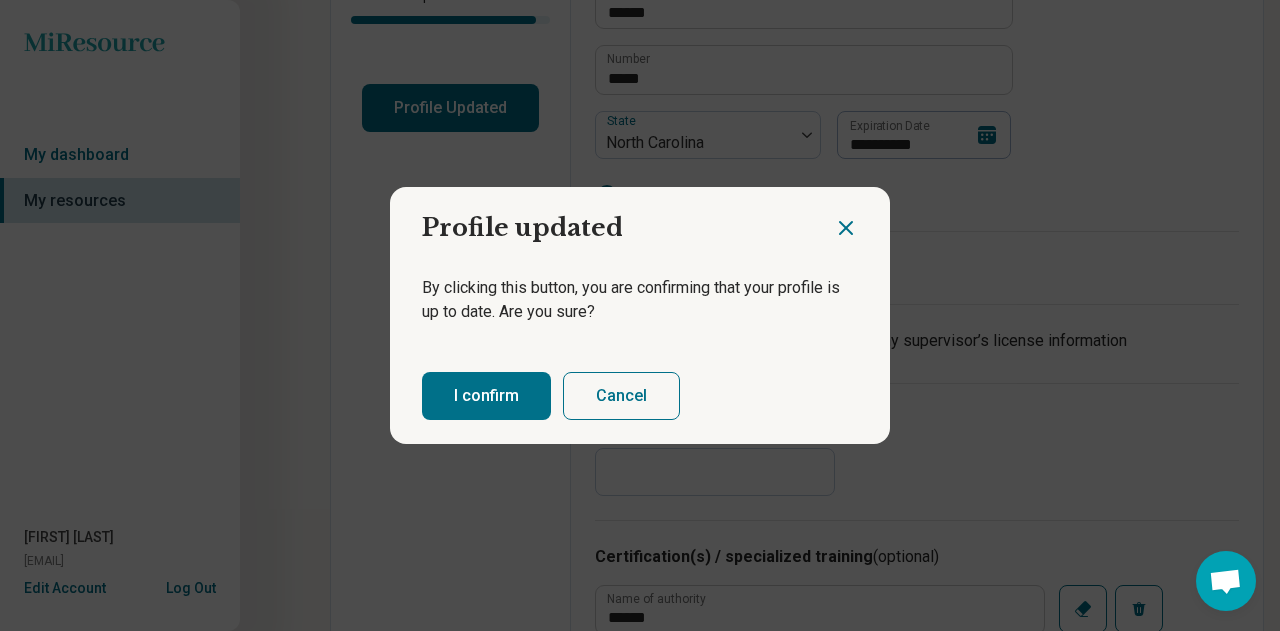 click on "I confirm" at bounding box center [486, 396] 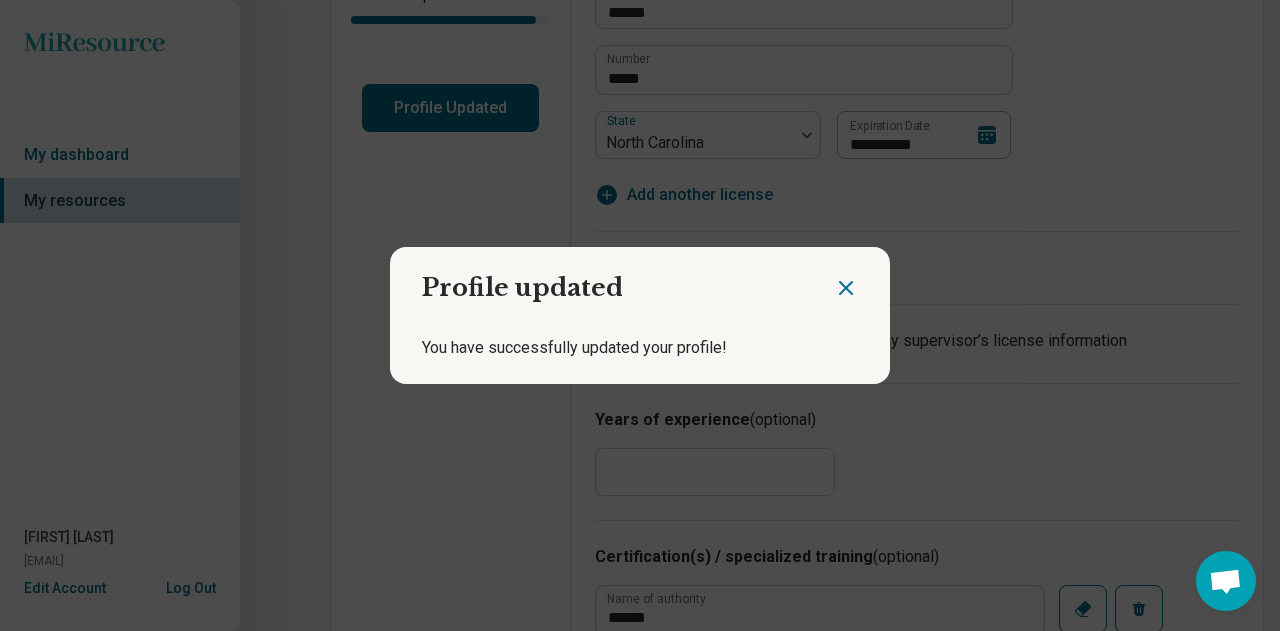 click 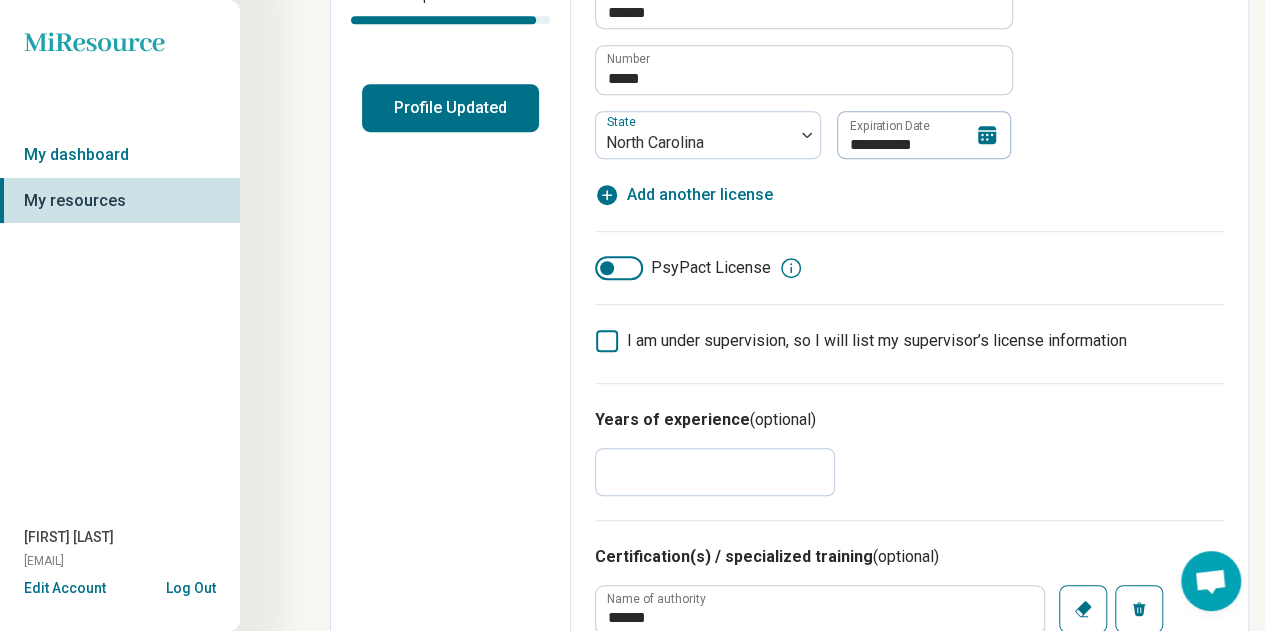 scroll, scrollTop: 0, scrollLeft: 0, axis: both 